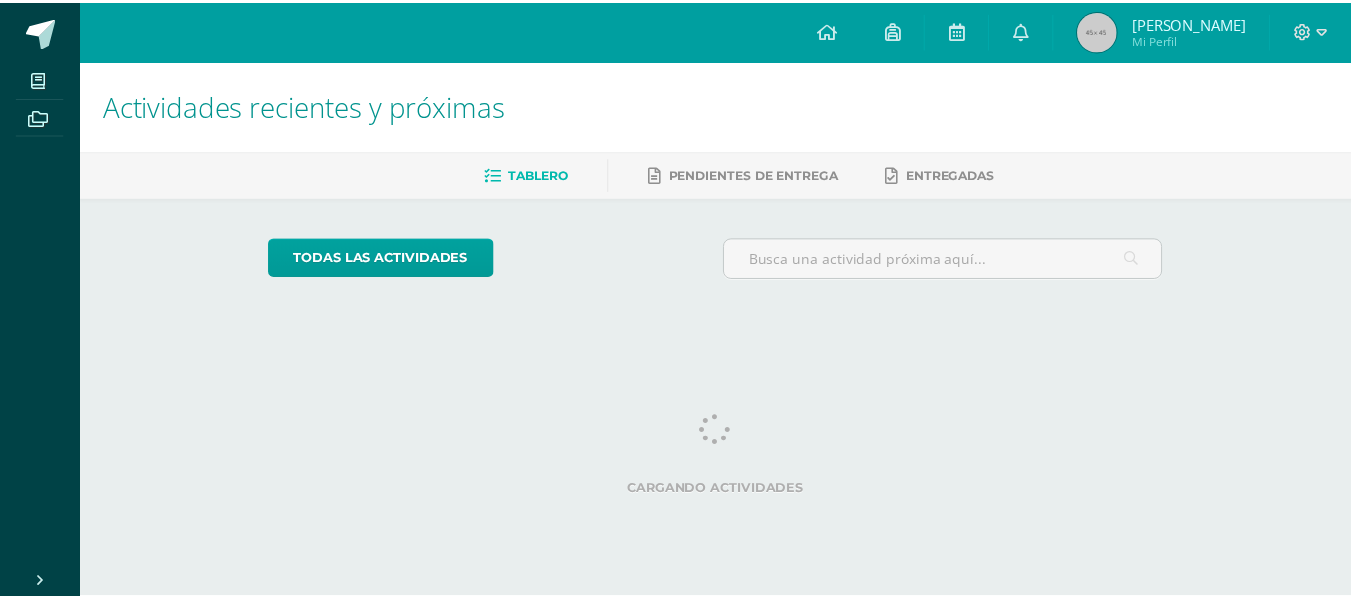 scroll, scrollTop: 0, scrollLeft: 0, axis: both 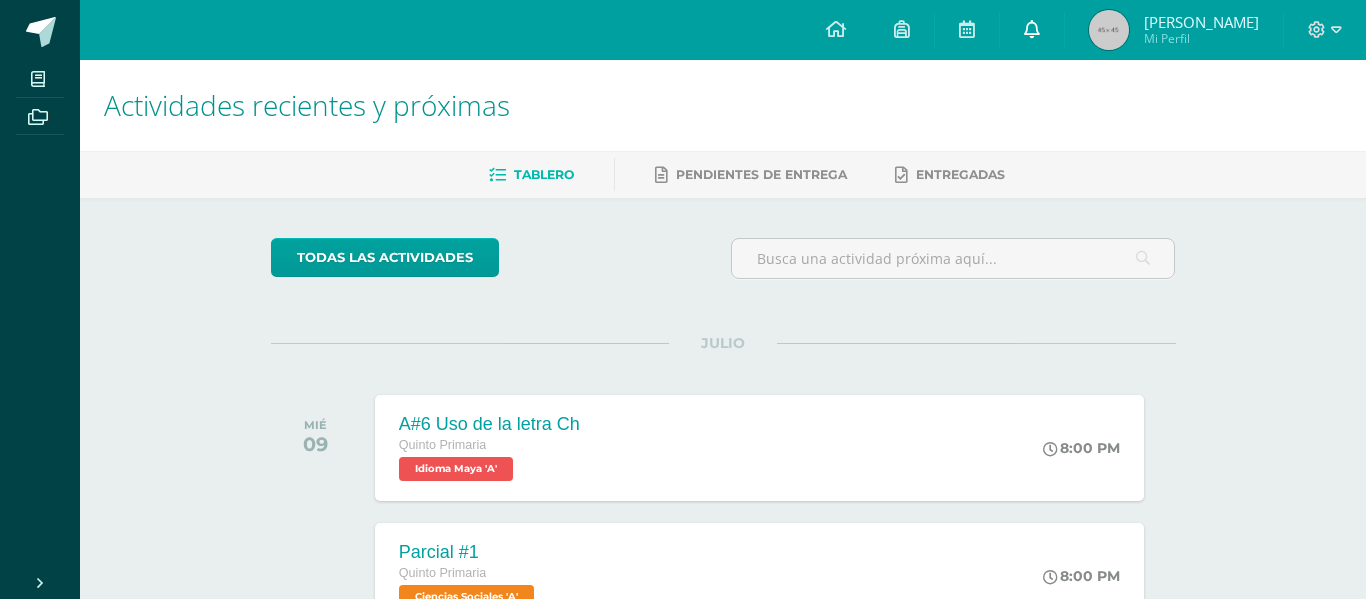 click on "Configuración
Cerrar sesión
Fernando José
Mi Perfil Avisos
0
avisos sin leer
Avisos Colegio Integral  te envió un aviso
Comunicado Oficial 9 de Julio:
Comunicado Oficial - Se reanudan las clases en horario regular a partir del día de mañana jueves 10 de julio.
Julio 09
Colegio Integral  te envió un aviso
Suspención de Clases Mañana 9 de Julio:
📢 Comunicado Importante
Les informamos que mañana, miércoles 9 de julio, se suspenden las clases en todos los niveles, siguiendo las últimas recomendaciones de nuestras autoridades de gobierno ante la situación actual del país.
Agradecemos su comprensión y les pedimos estar atentos, ya que estaremos compartiendo más detalles durante el día de mañana.
Julio 08
Verónica Cruz" at bounding box center (723, 0) 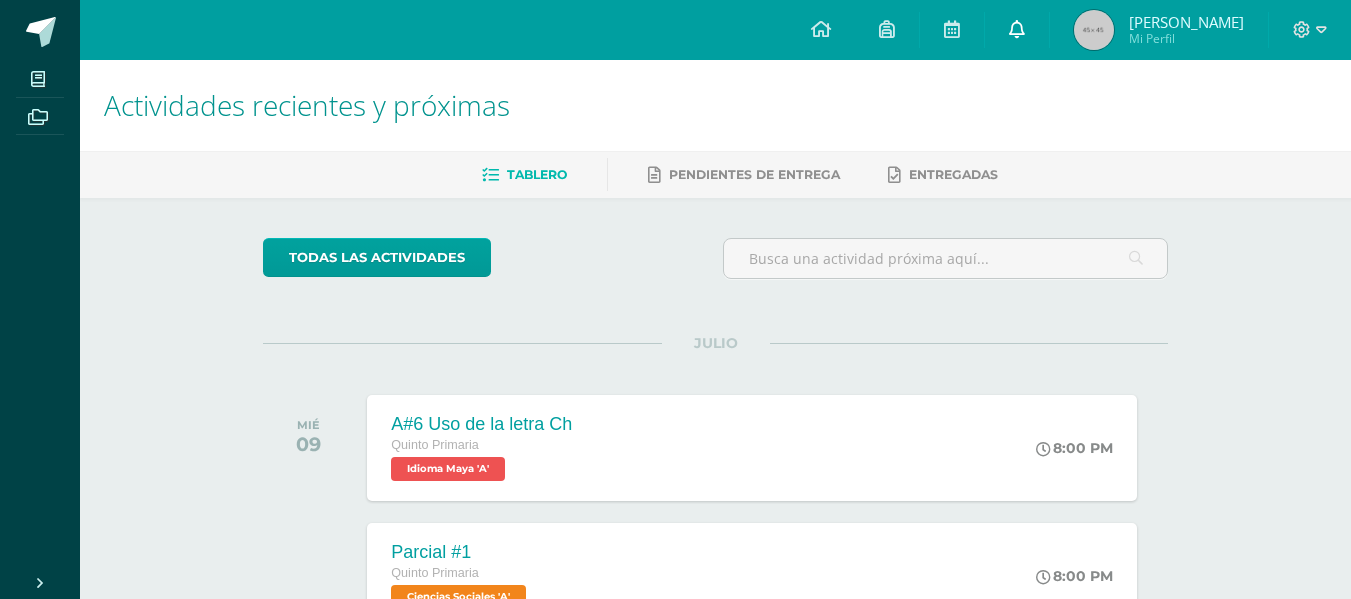 click at bounding box center [1017, 29] 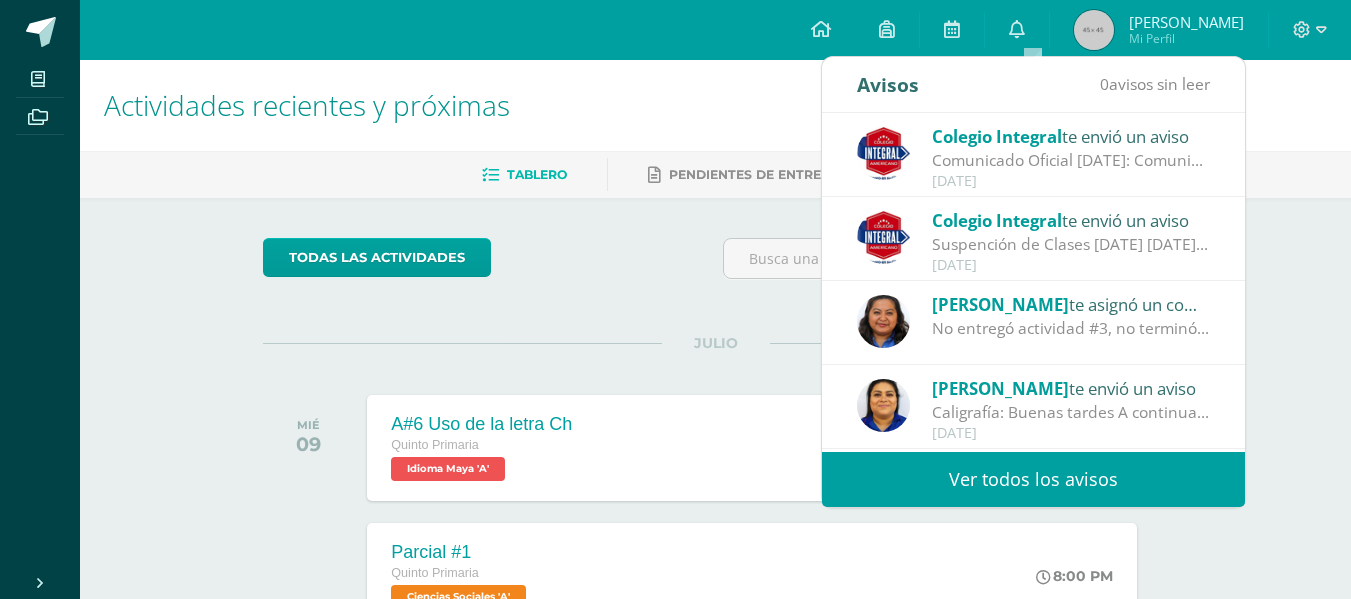 click on "Ver todos los avisos" at bounding box center [1033, 479] 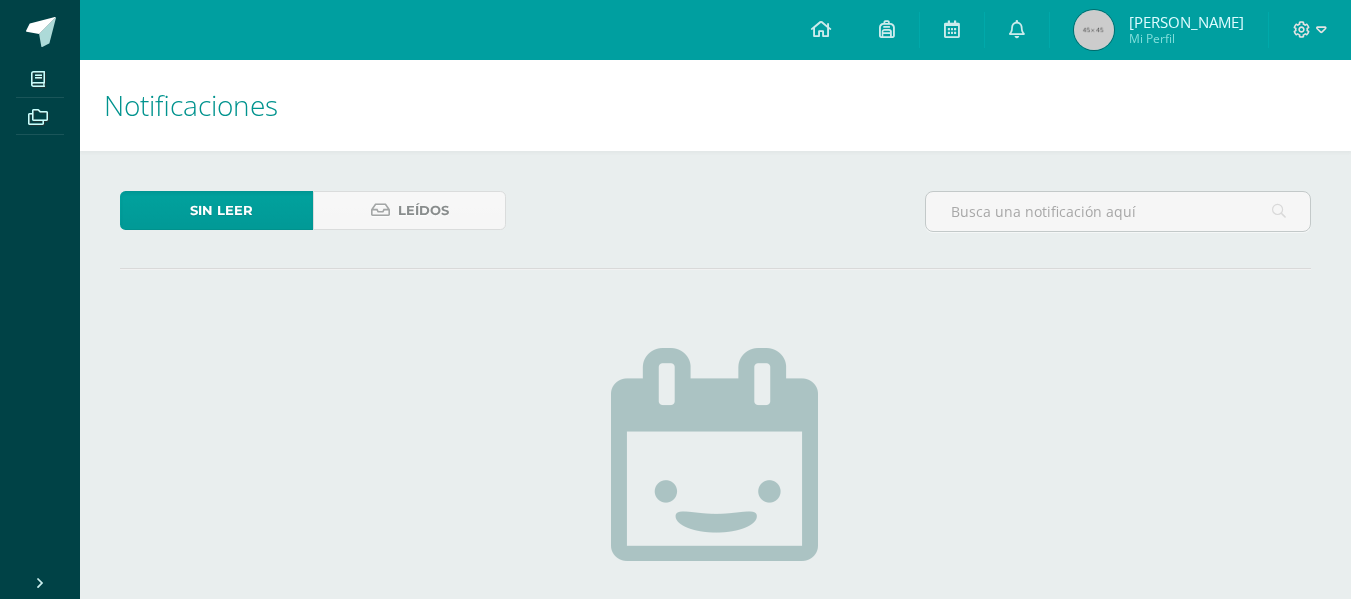scroll, scrollTop: 0, scrollLeft: 0, axis: both 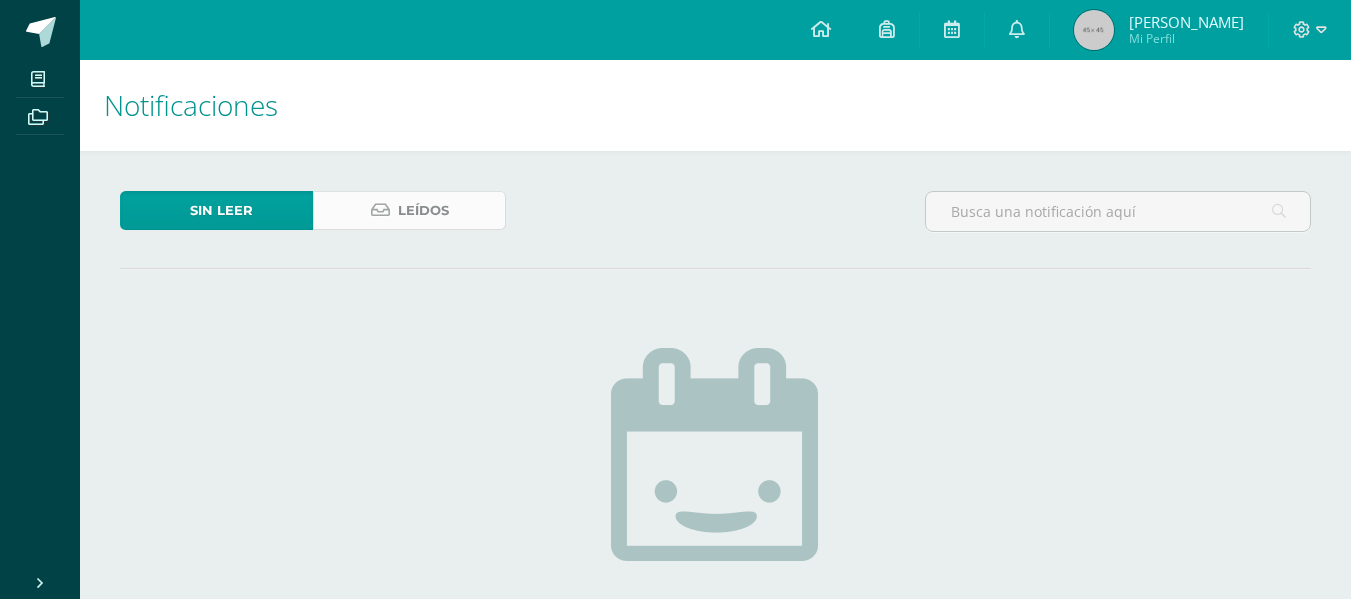 click at bounding box center [380, 210] 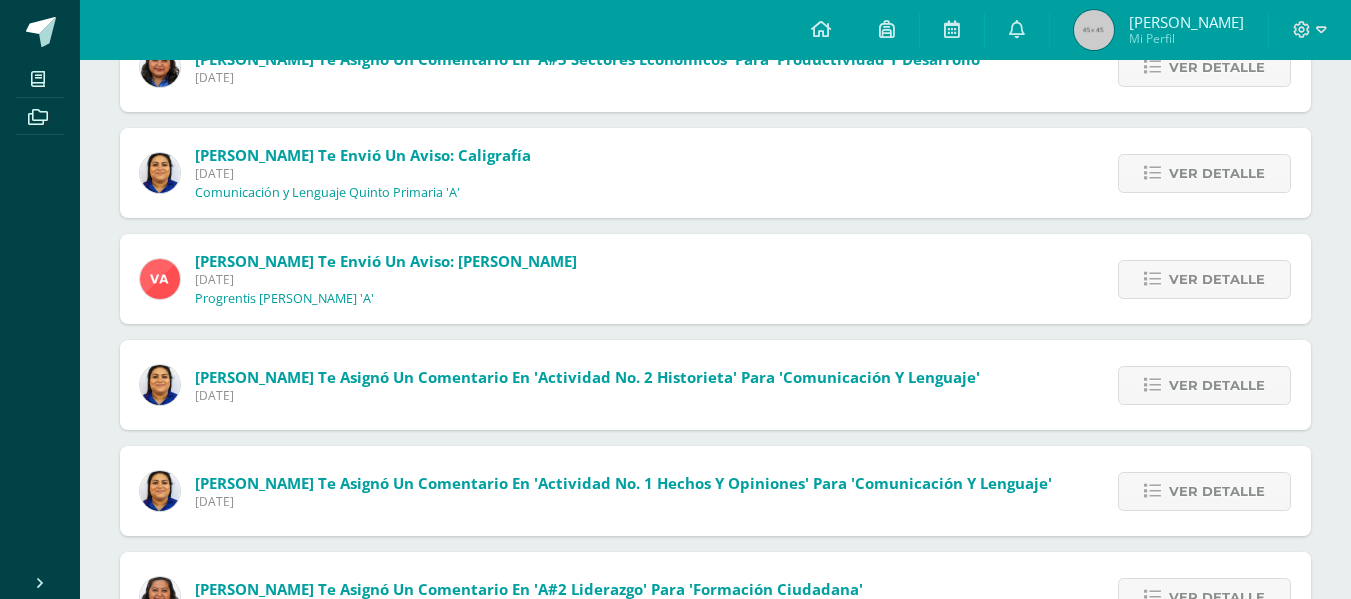 scroll, scrollTop: 500, scrollLeft: 0, axis: vertical 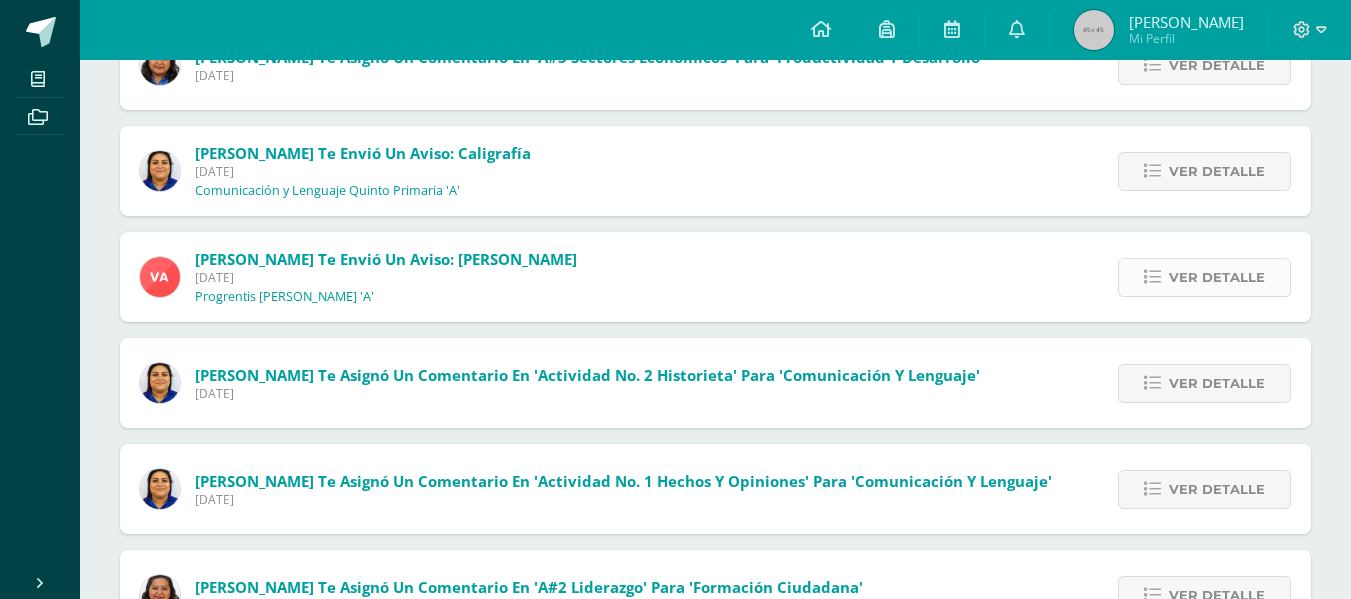 click on "Ver detalle" at bounding box center [1217, 277] 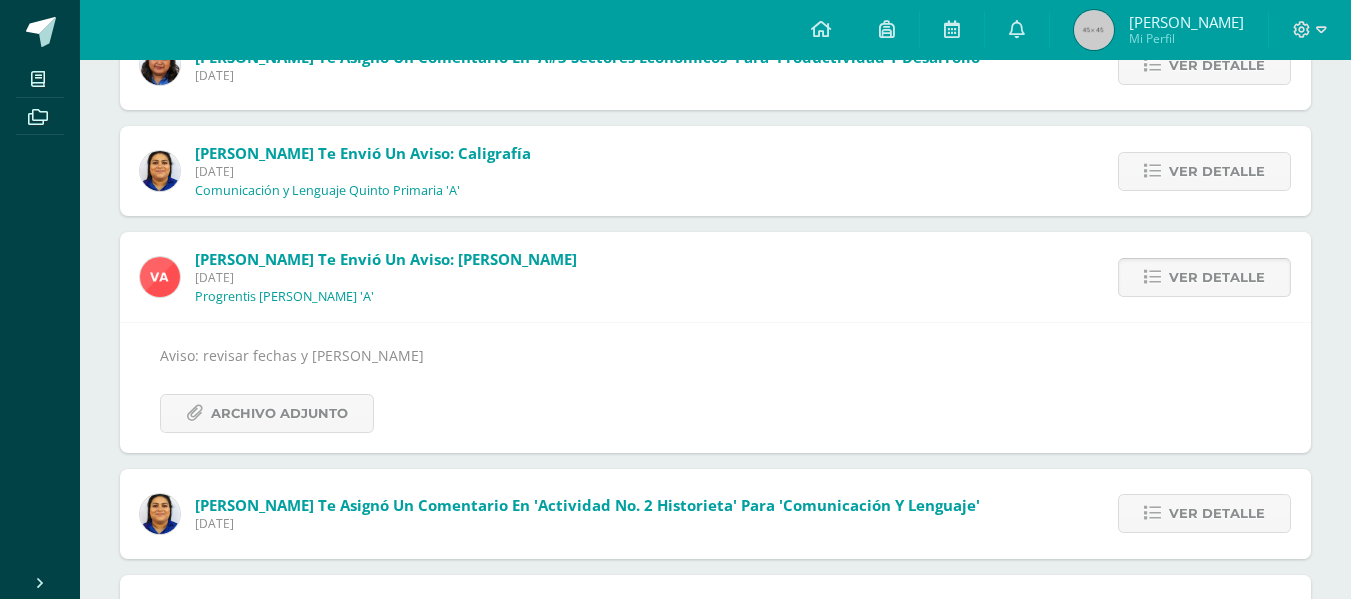 click on "Ver detalle" at bounding box center [1217, 277] 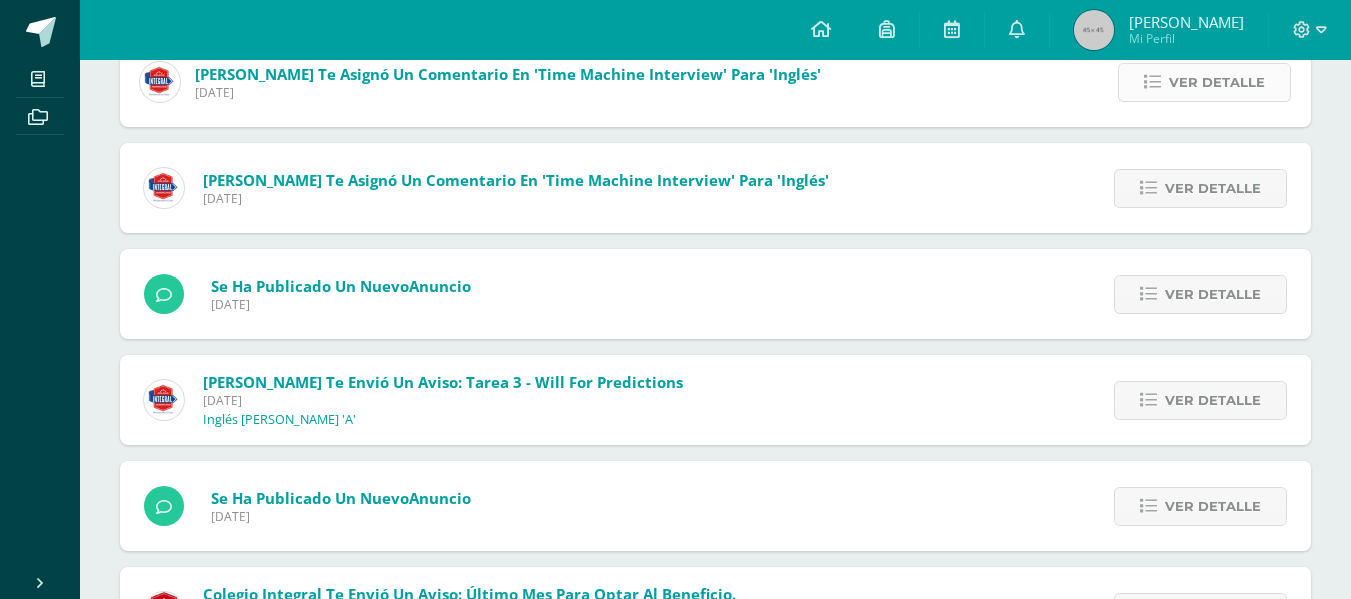 scroll, scrollTop: 1260, scrollLeft: 0, axis: vertical 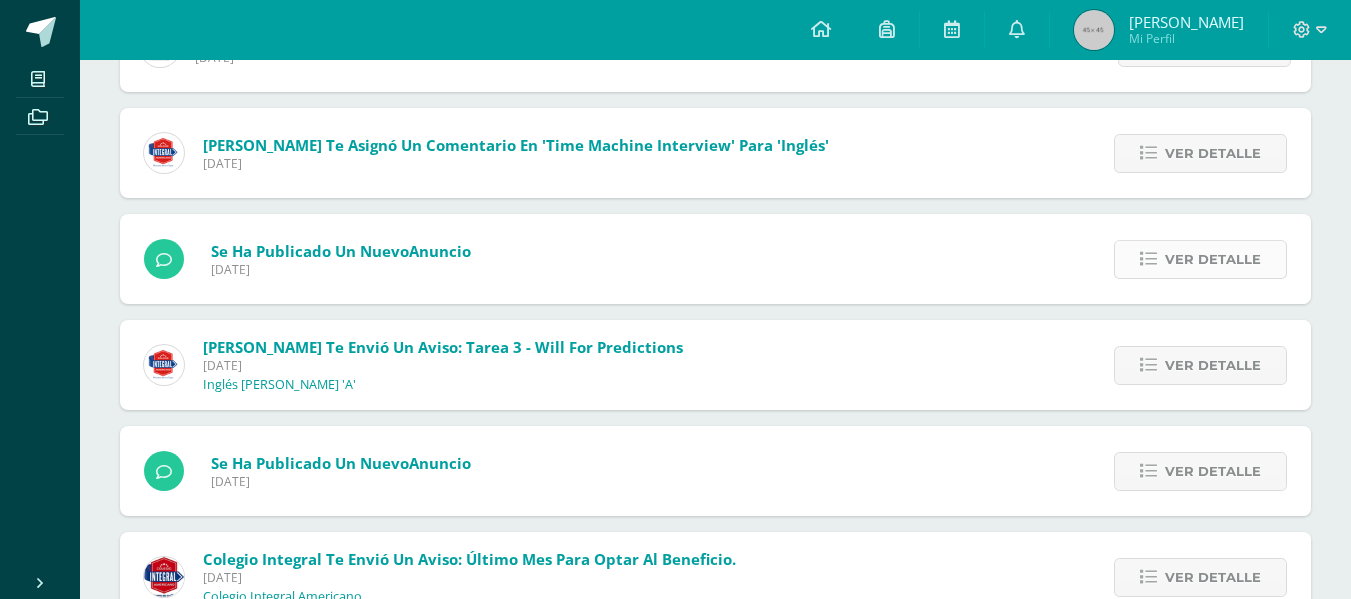 click on "Ver detalle" at bounding box center (1200, 259) 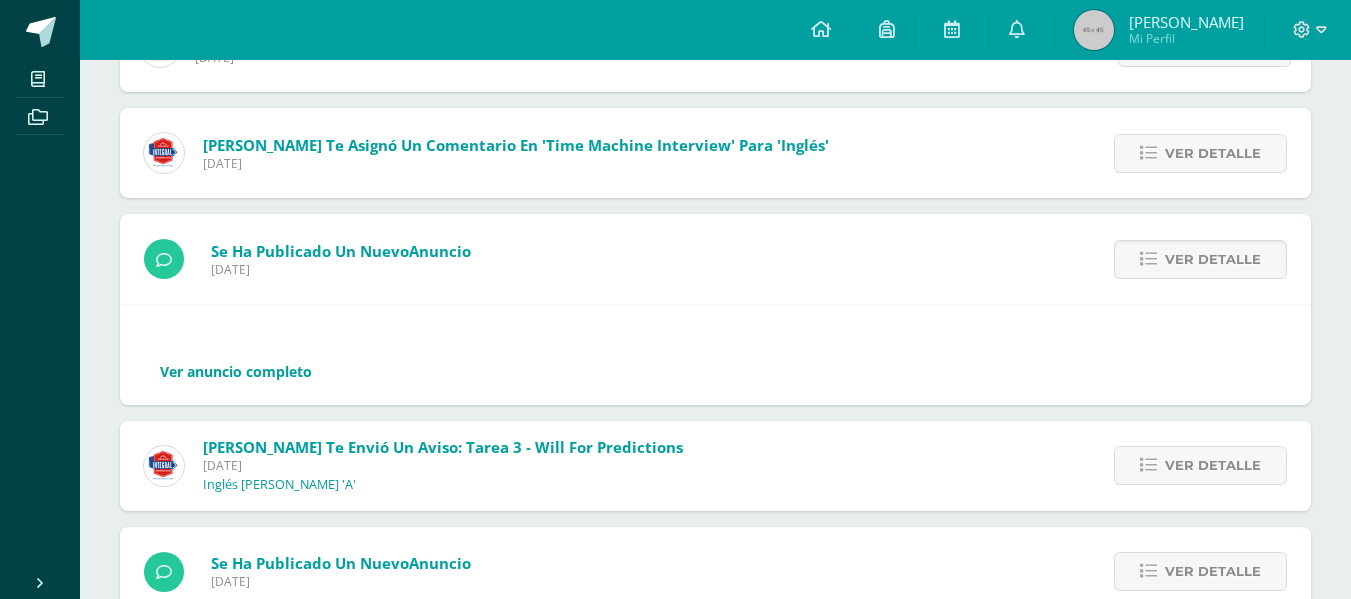 click on "Ver anuncio completo" at bounding box center [236, 371] 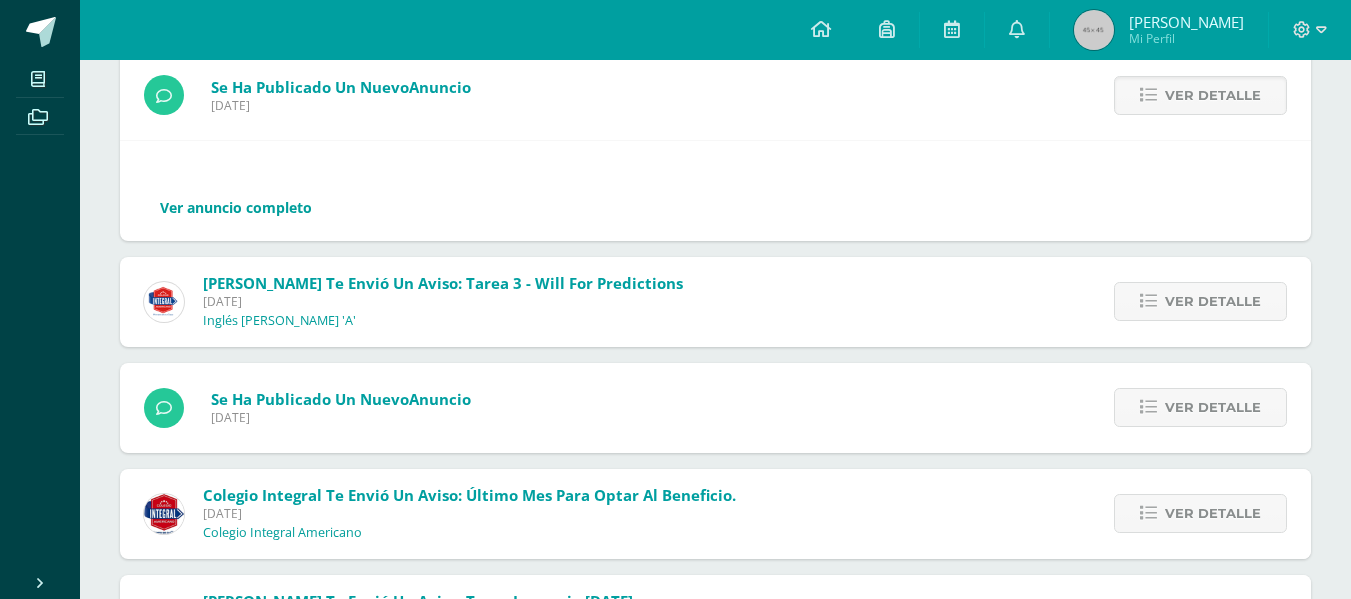 scroll, scrollTop: 1460, scrollLeft: 0, axis: vertical 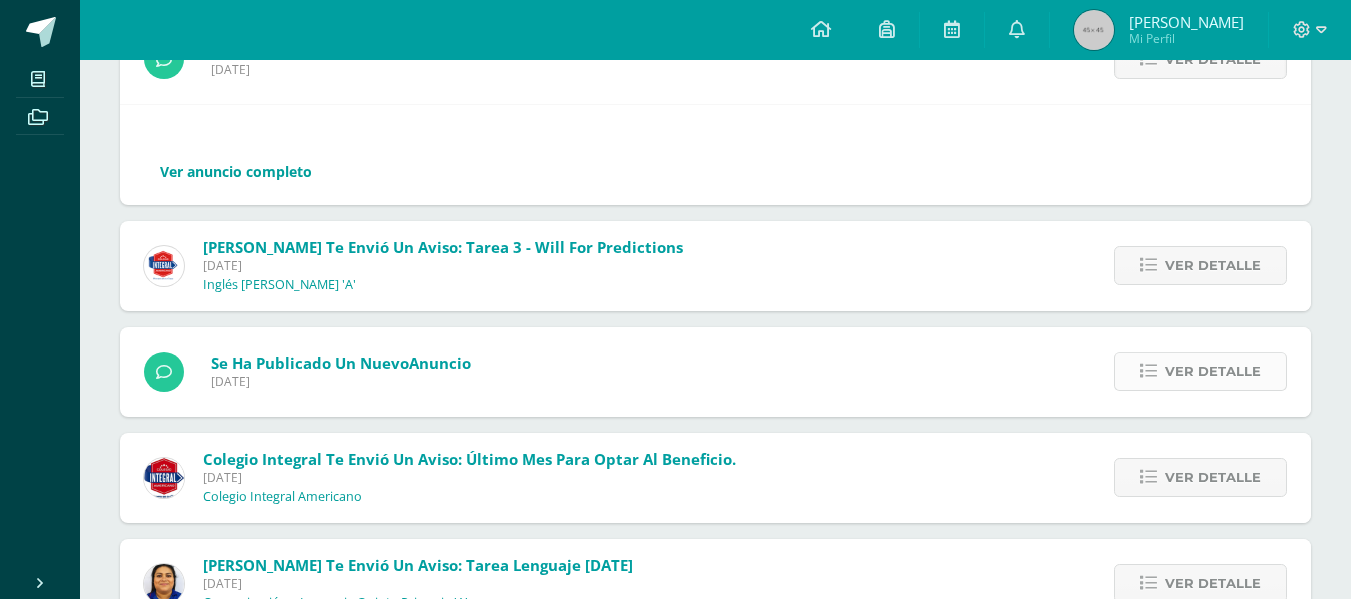 click at bounding box center [1148, 371] 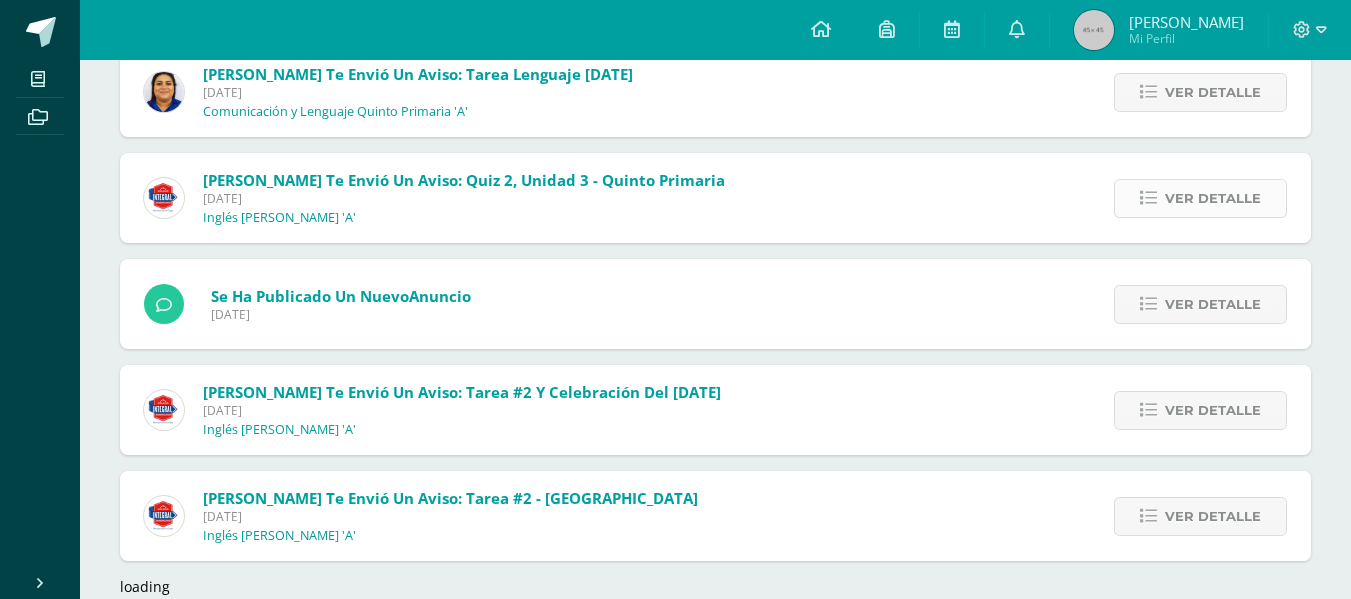 scroll, scrollTop: 2260, scrollLeft: 0, axis: vertical 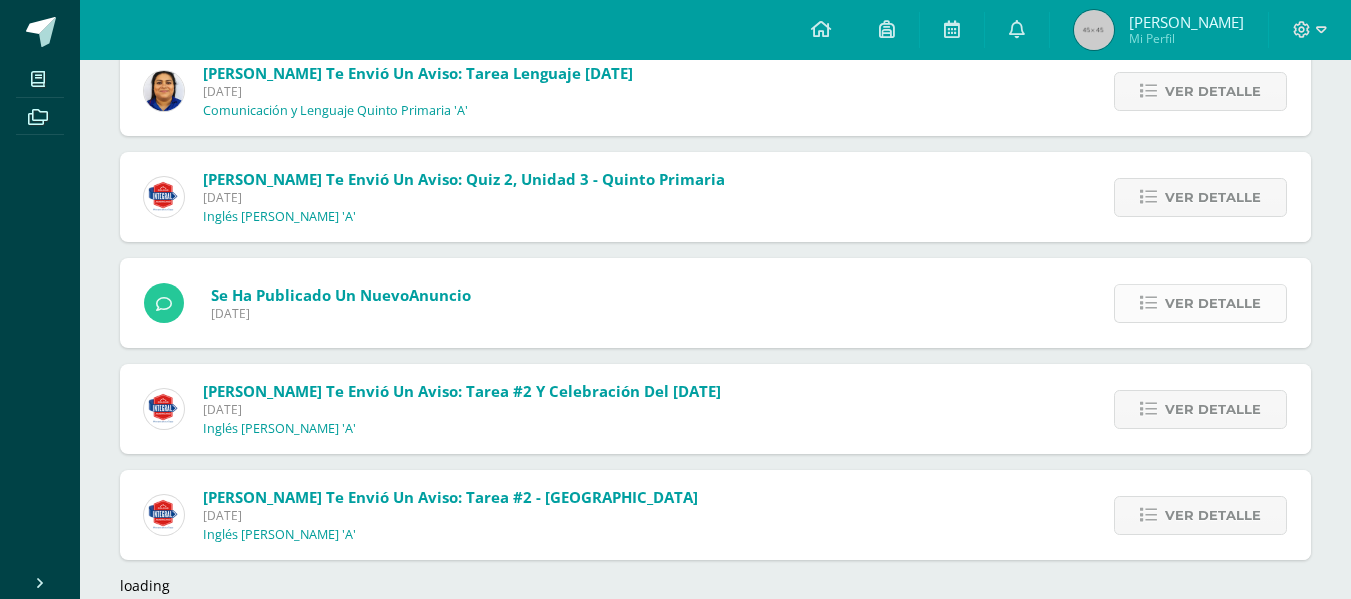click on "Ver detalle" at bounding box center [1213, 303] 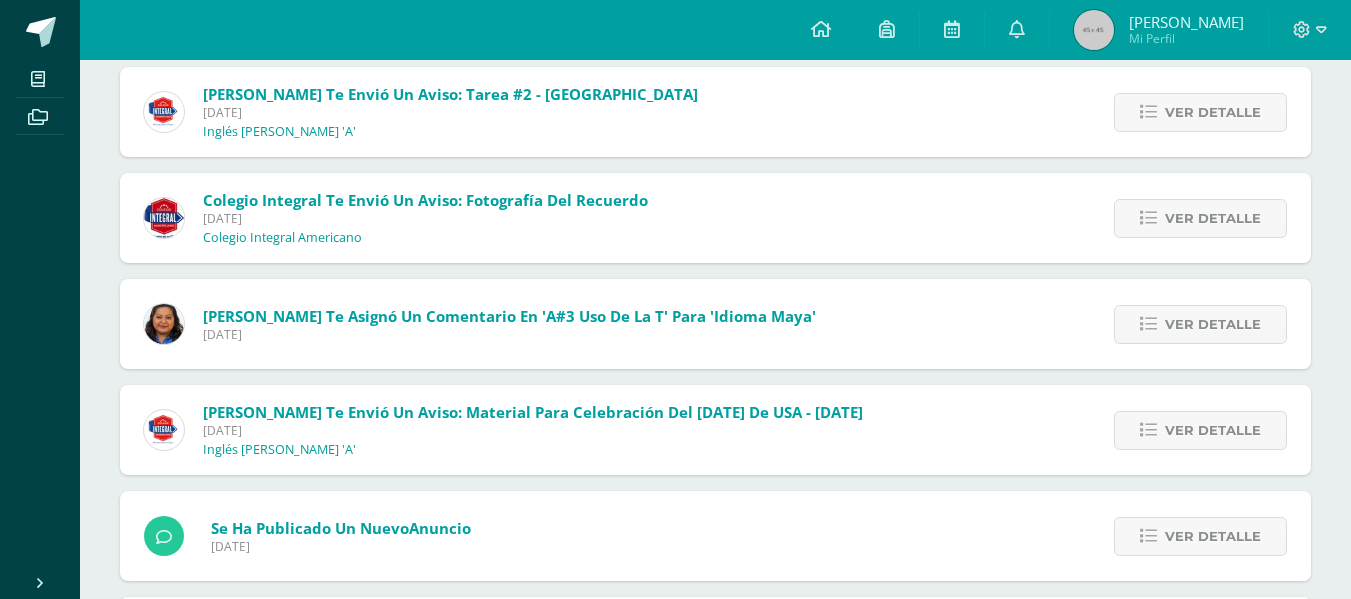 scroll, scrollTop: 3152, scrollLeft: 0, axis: vertical 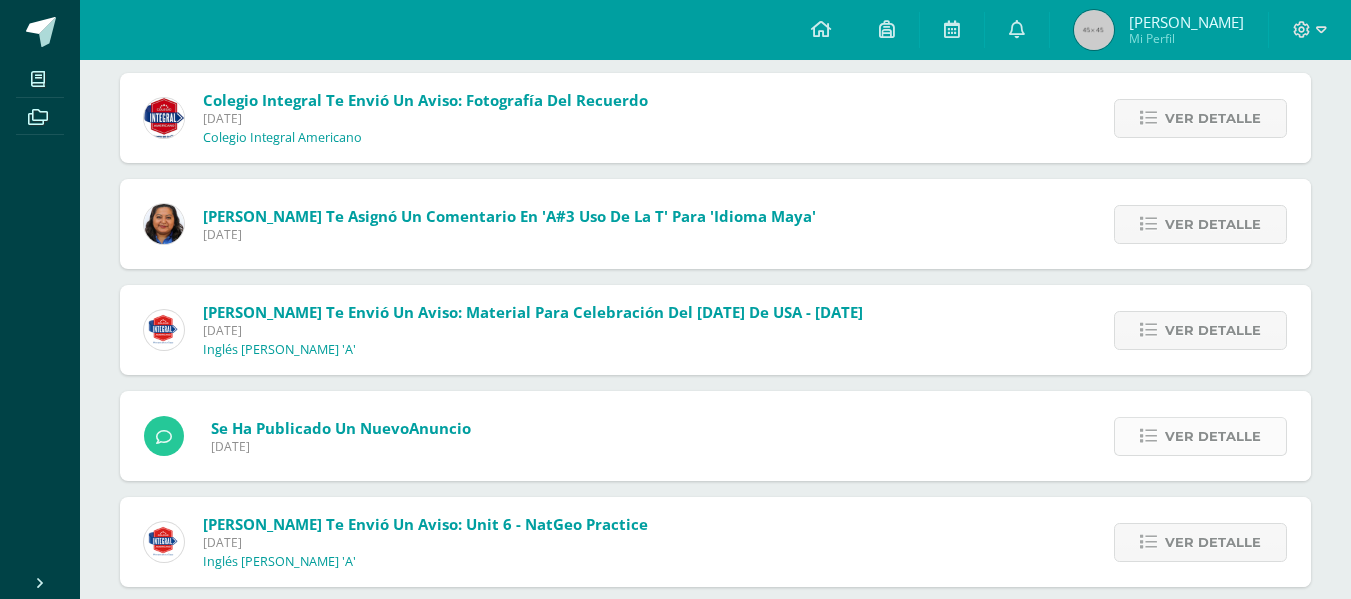 click on "Ver detalle" at bounding box center [1213, 436] 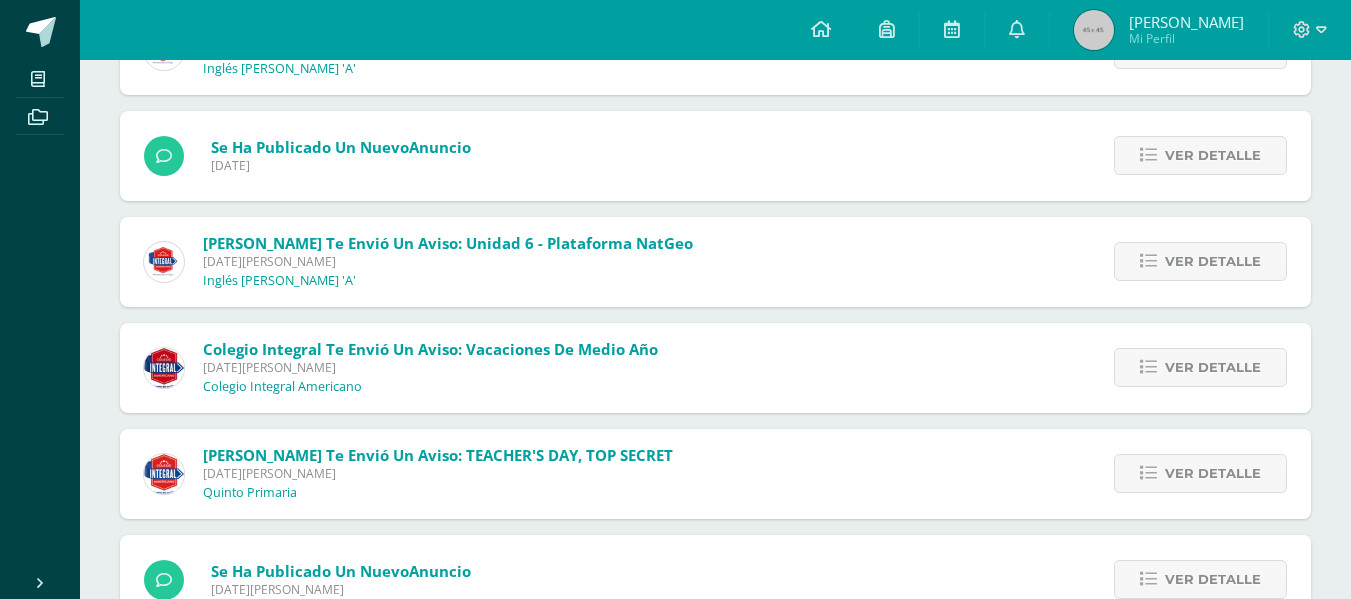 scroll, scrollTop: 3656, scrollLeft: 0, axis: vertical 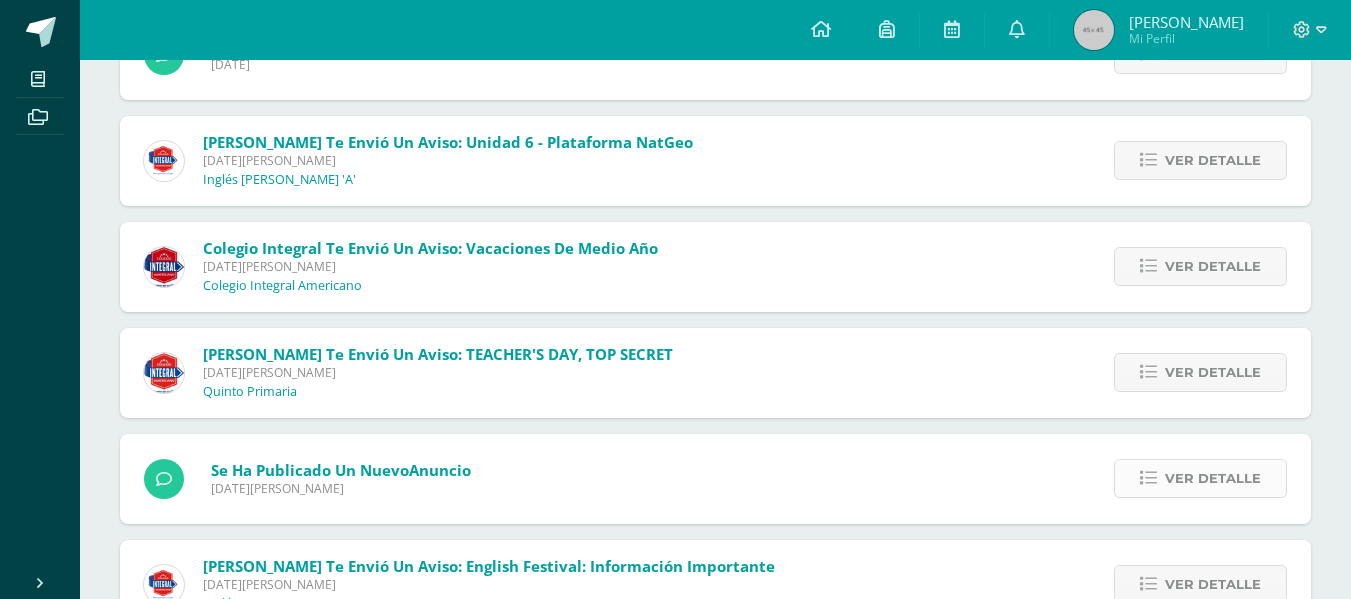 click on "Ver detalle" at bounding box center (1213, 478) 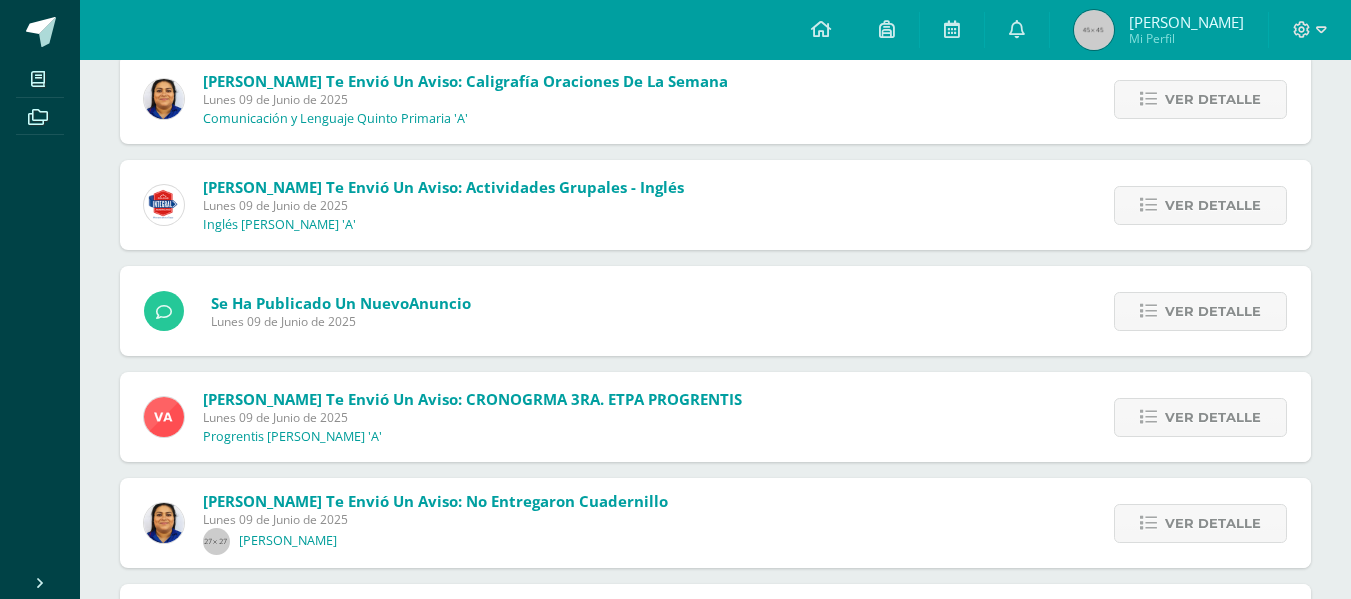scroll, scrollTop: 5708, scrollLeft: 0, axis: vertical 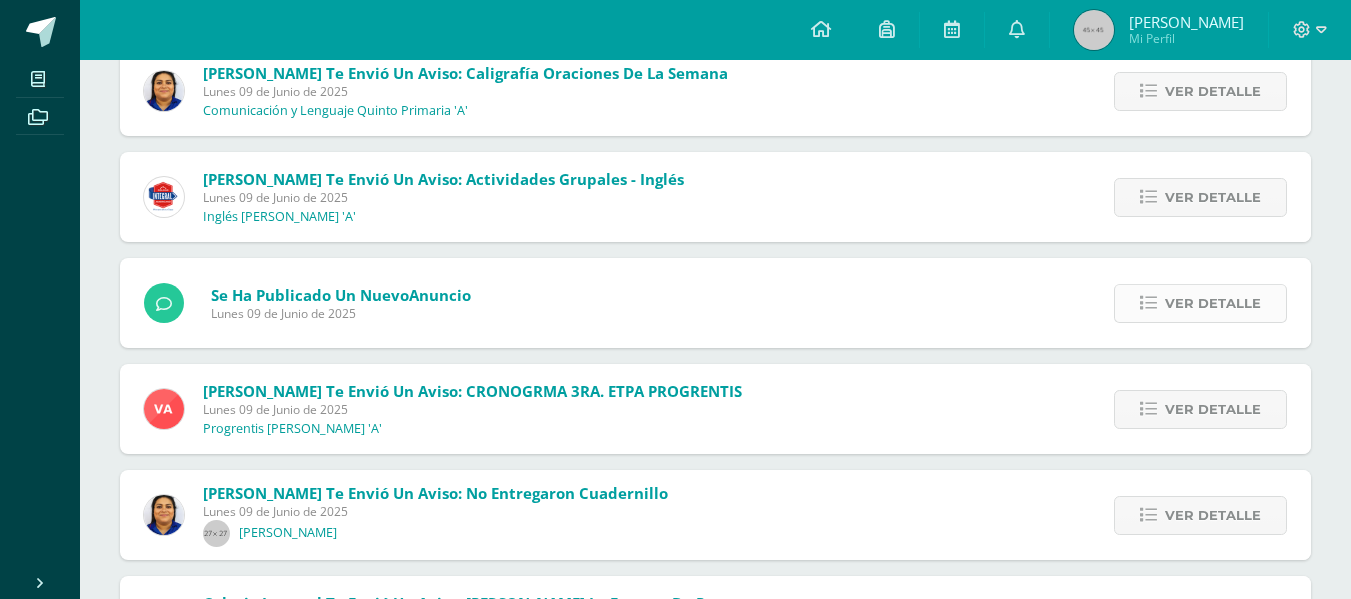 click on "Ver detalle" at bounding box center (1213, 303) 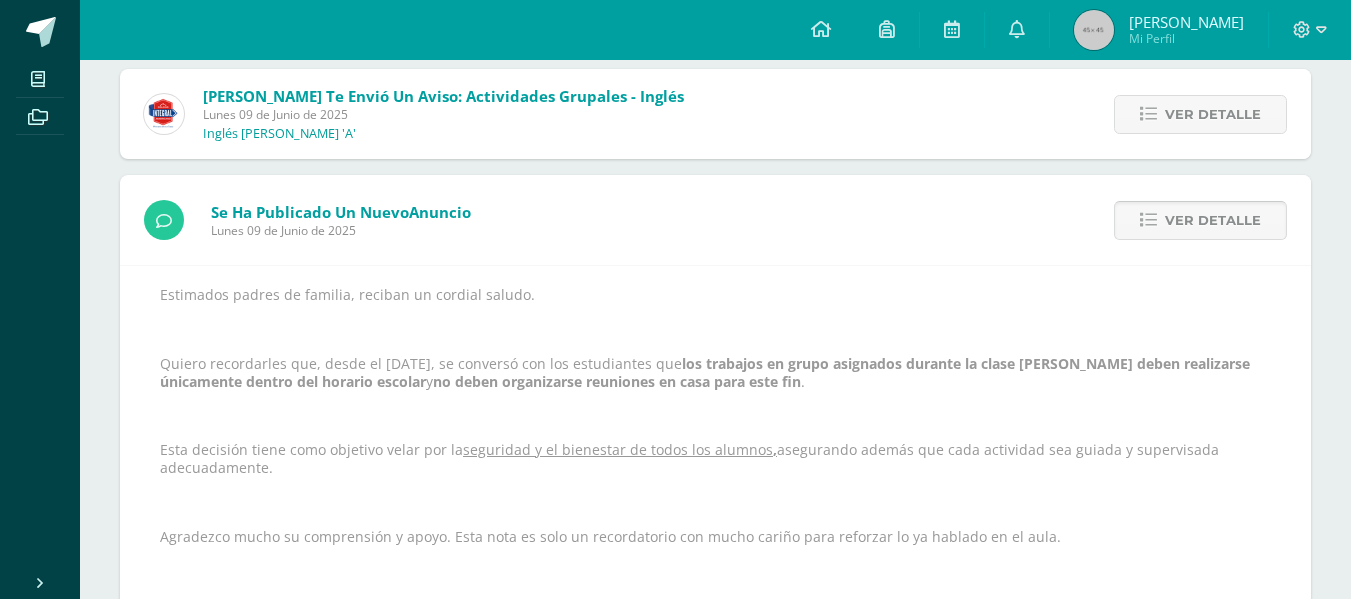 scroll, scrollTop: 5468, scrollLeft: 0, axis: vertical 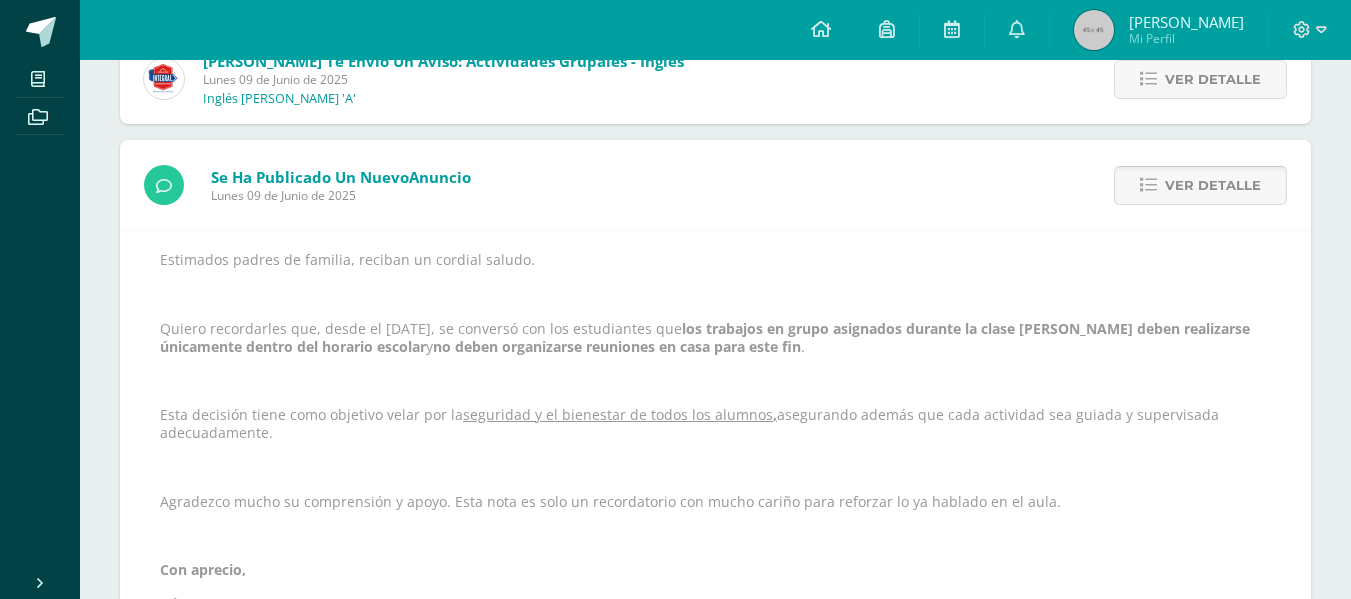 click on "Ver detalle" at bounding box center [1213, 185] 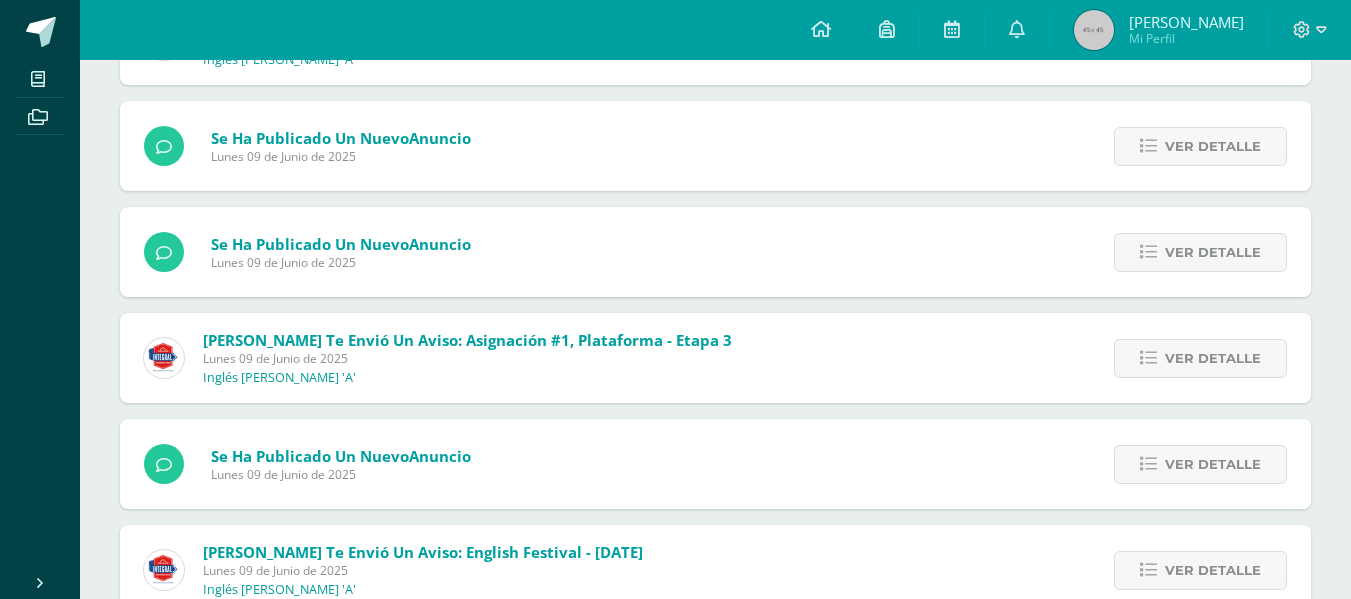 scroll, scrollTop: 6068, scrollLeft: 0, axis: vertical 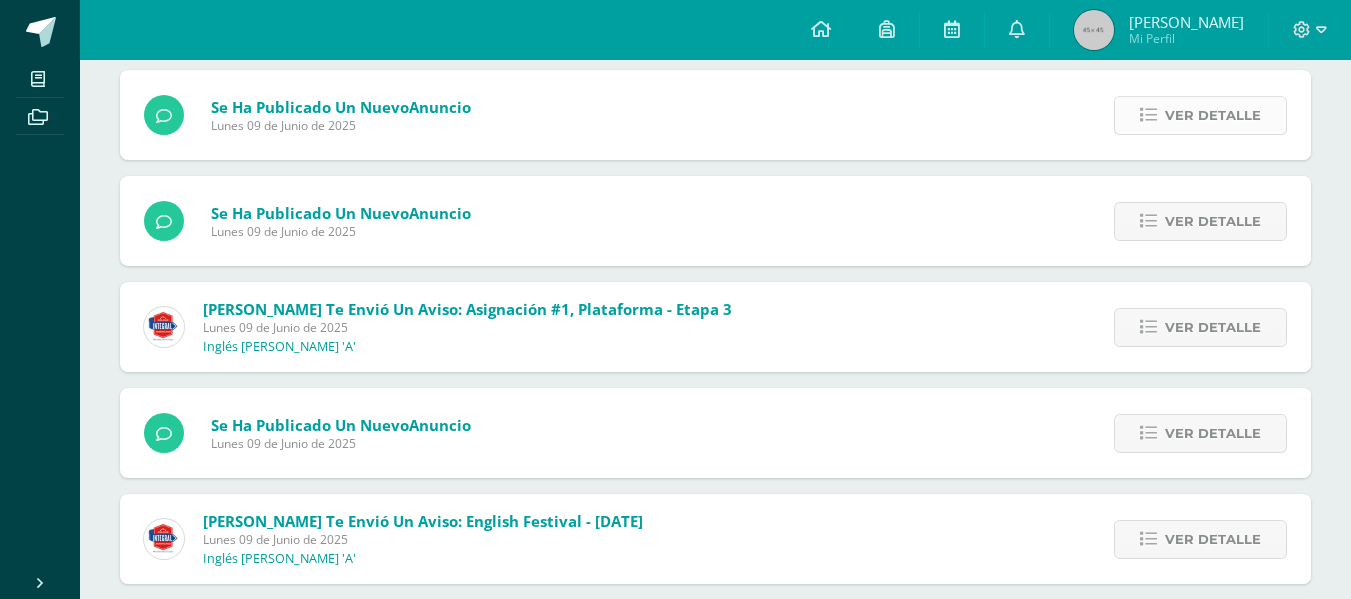 click on "Ver detalle" at bounding box center (1213, 115) 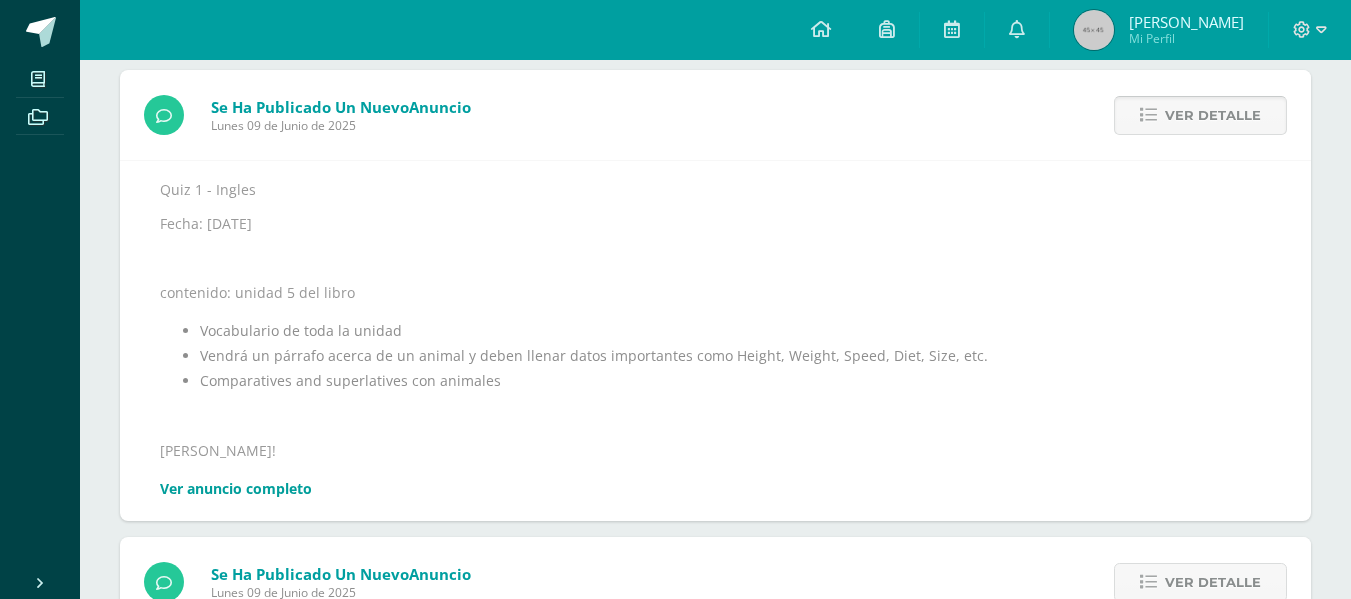 click on "Ver detalle" at bounding box center [1213, 115] 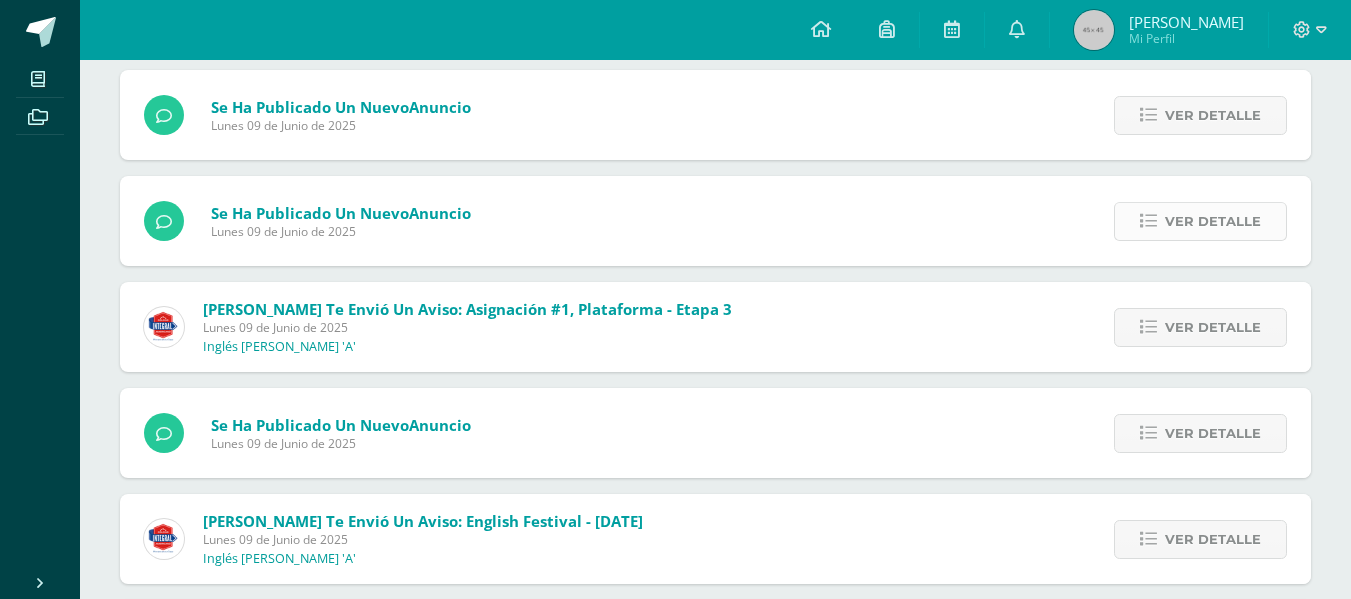 click on "Ver detalle" at bounding box center [1213, 221] 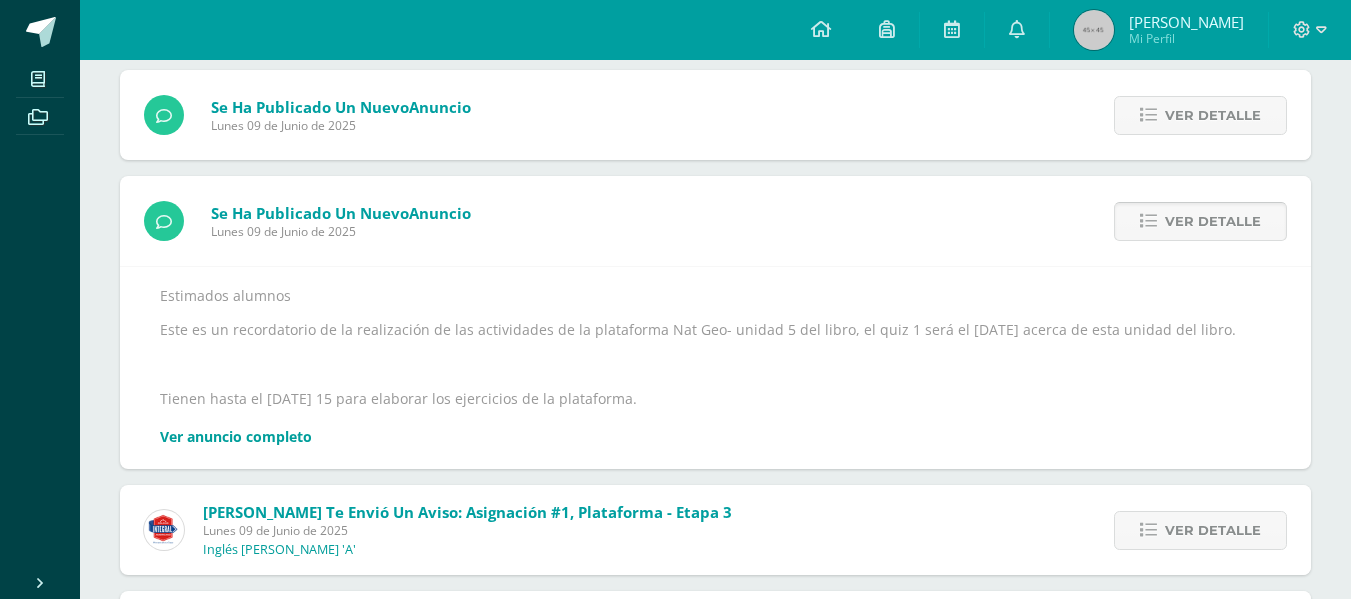 click on "Ver detalle" at bounding box center (1213, 221) 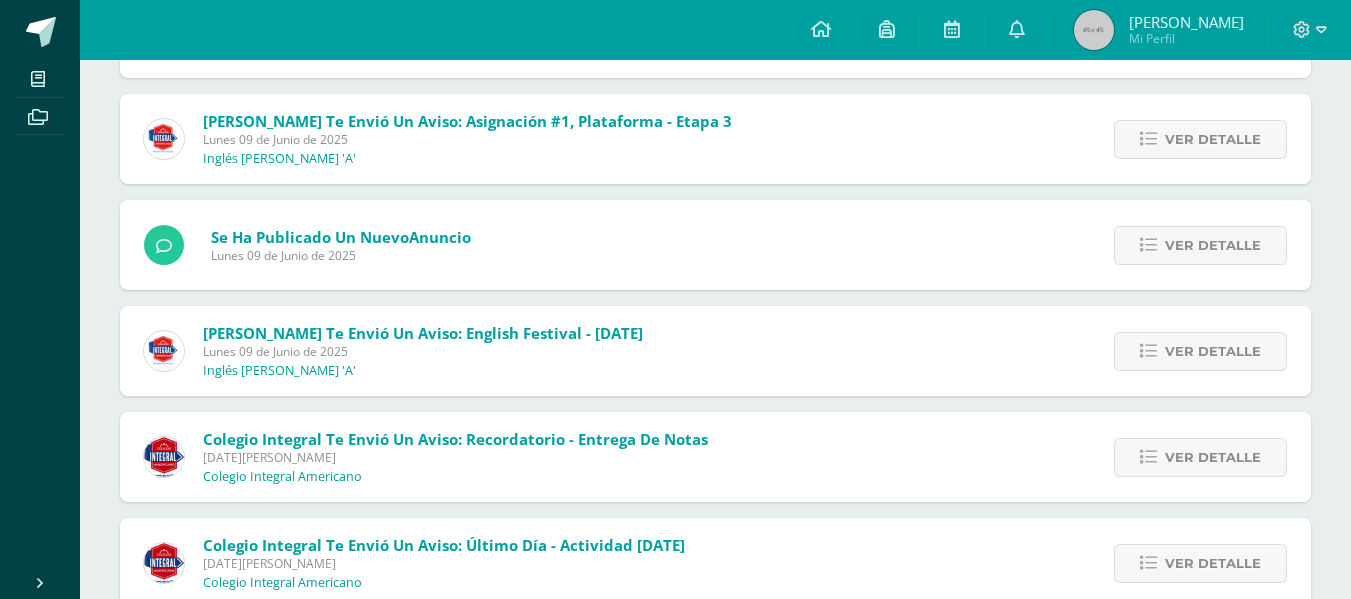 scroll, scrollTop: 6268, scrollLeft: 0, axis: vertical 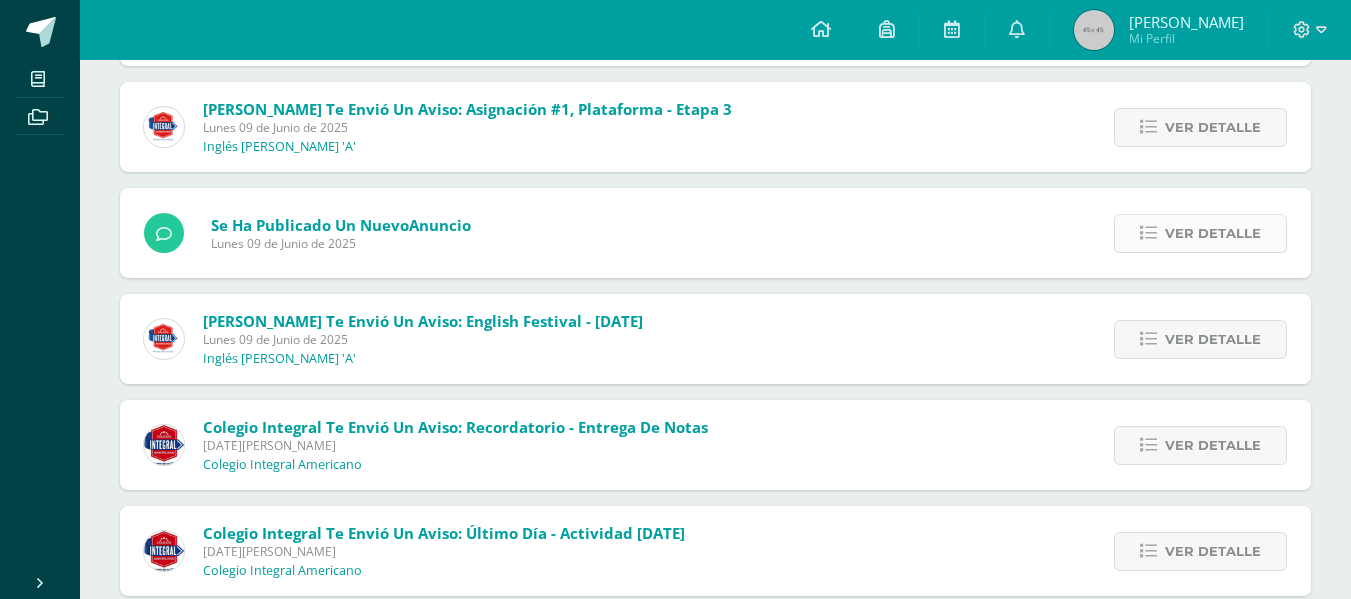 click on "Ver detalle" at bounding box center [1213, 233] 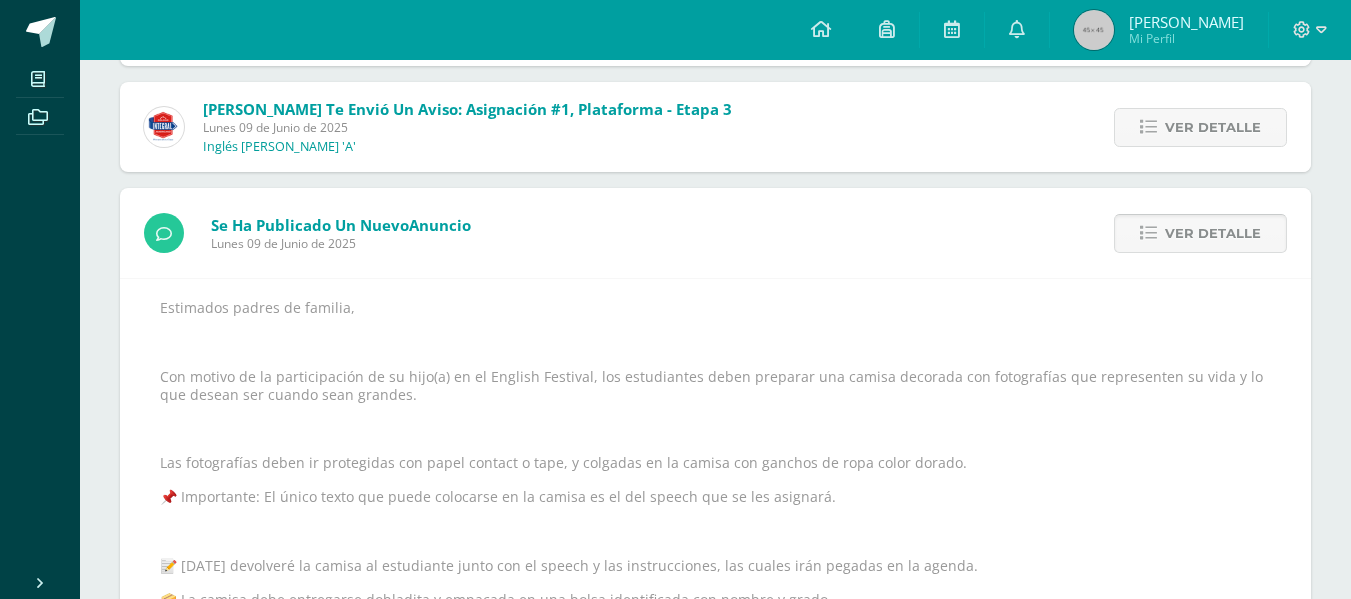 click on "Ver detalle" at bounding box center (1213, 233) 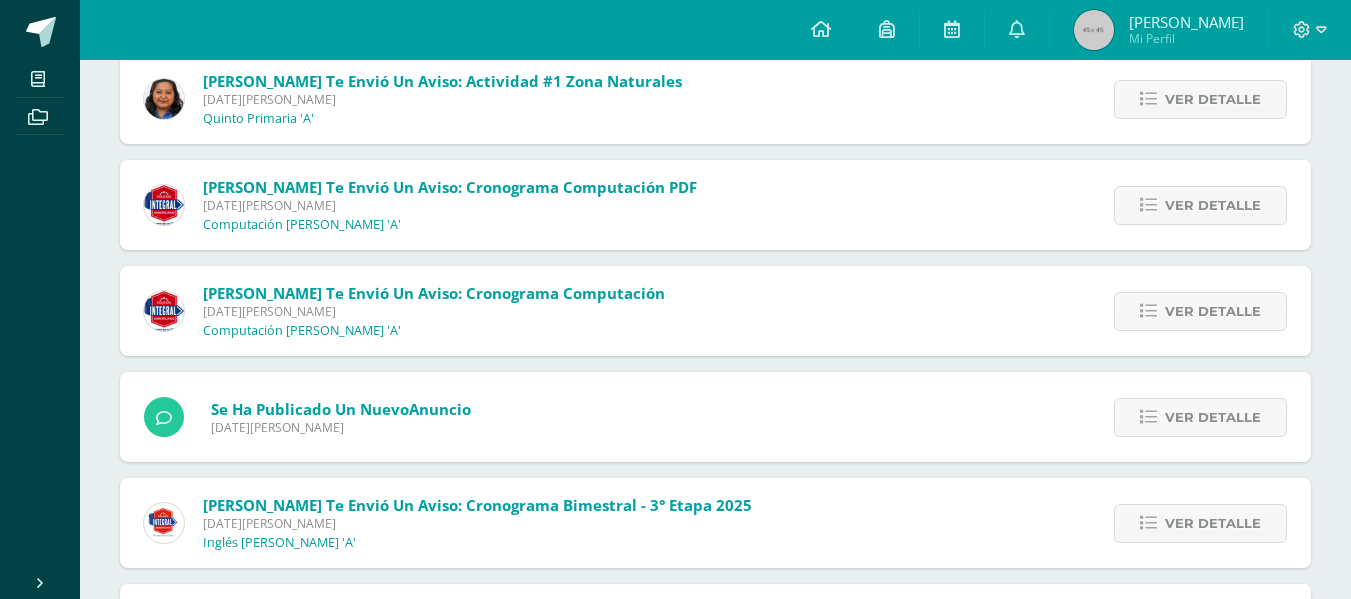scroll, scrollTop: 6968, scrollLeft: 0, axis: vertical 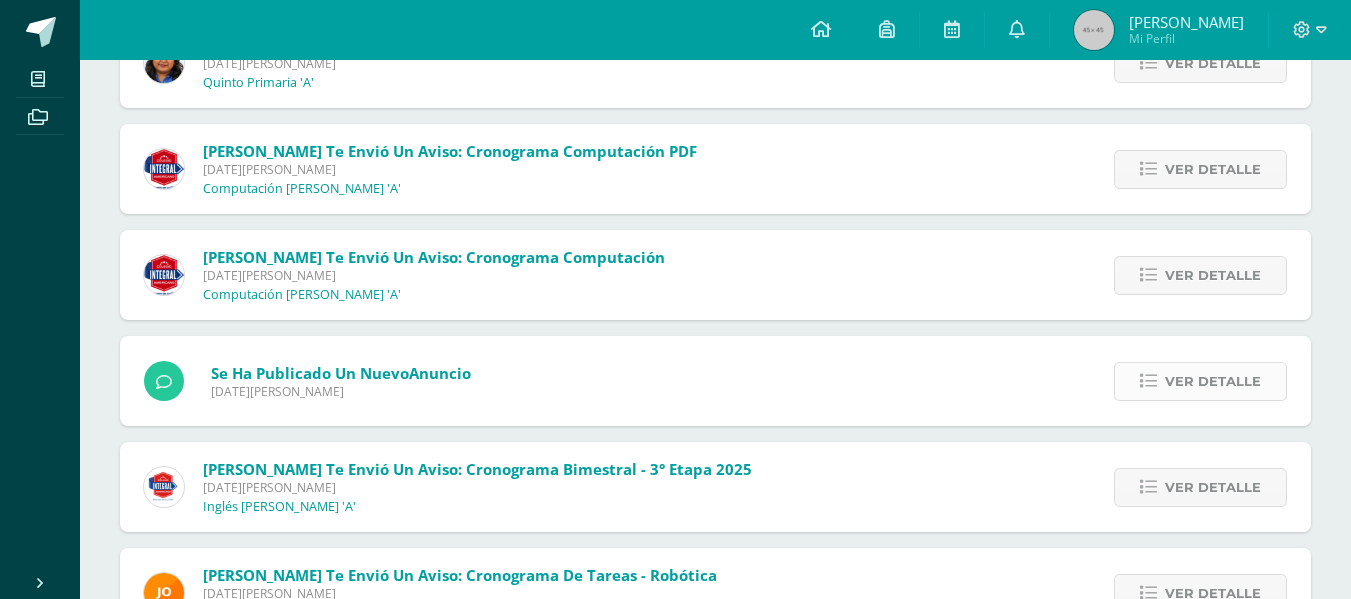 click on "Ver detalle" at bounding box center [1213, 381] 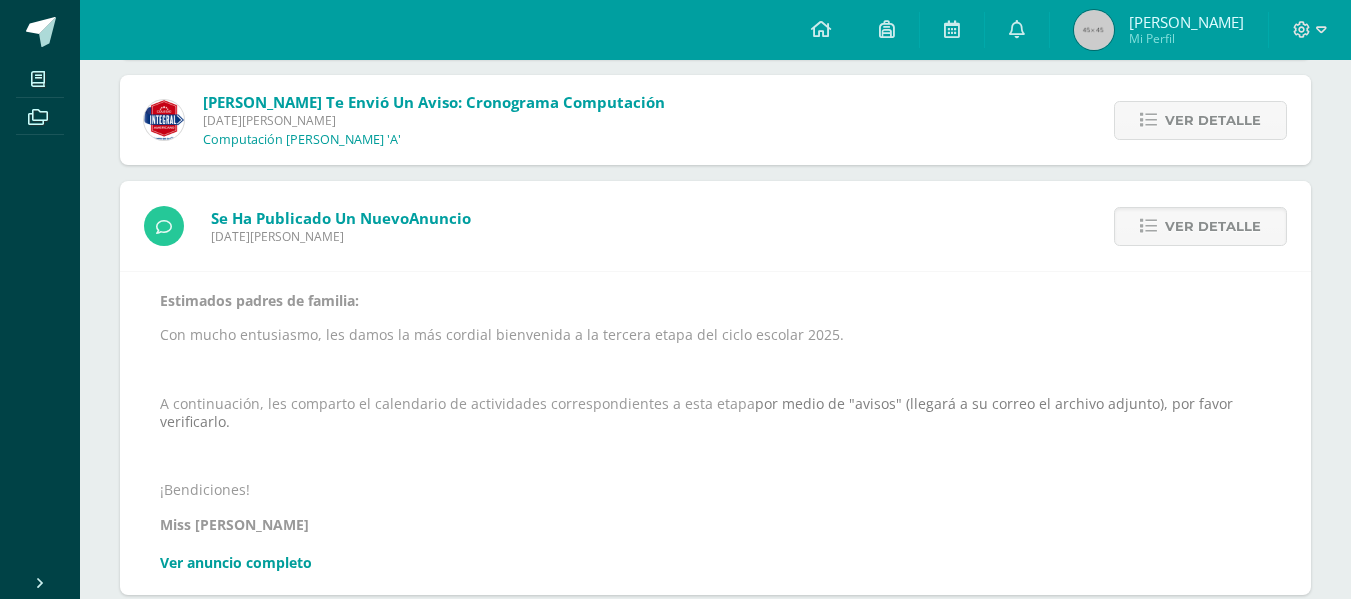 scroll, scrollTop: 7168, scrollLeft: 0, axis: vertical 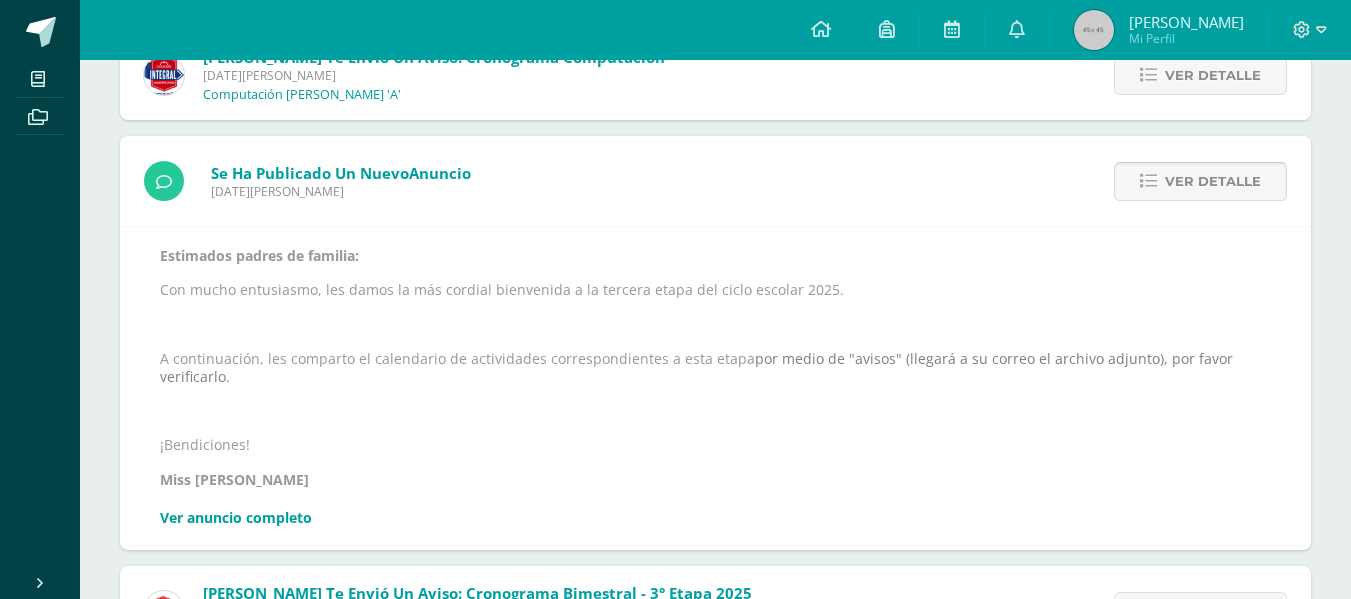 click on "Ver detalle" at bounding box center (1213, 181) 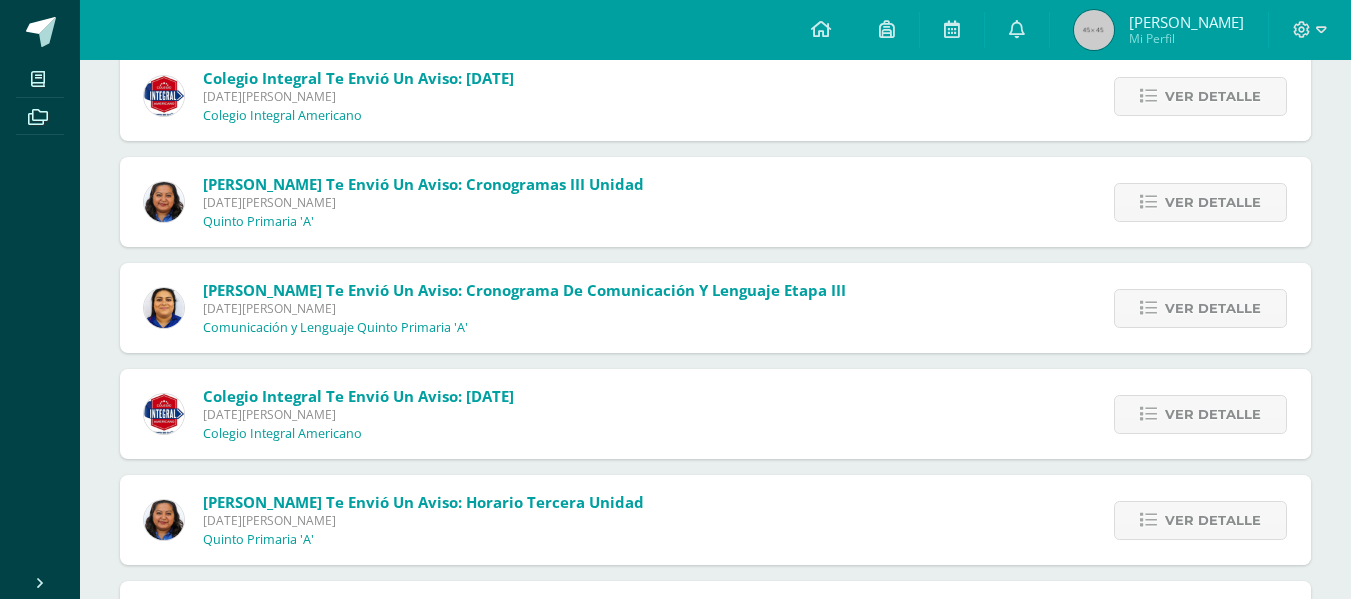 scroll, scrollTop: 7548, scrollLeft: 0, axis: vertical 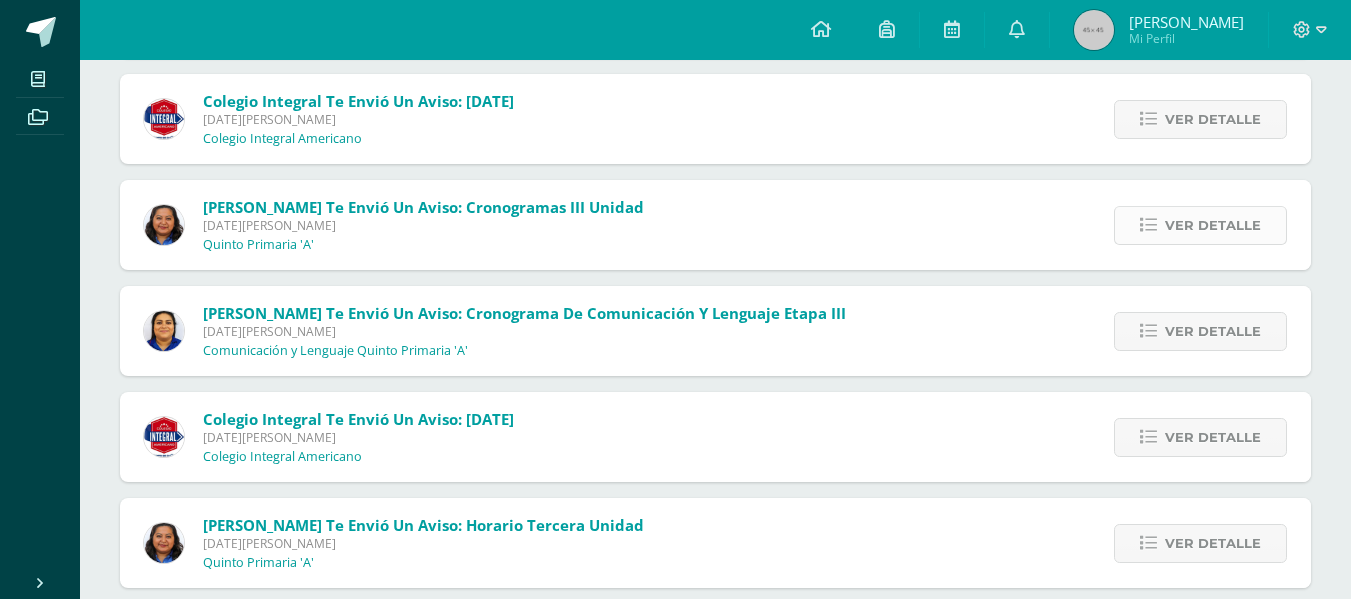 click on "Ver detalle" at bounding box center (1213, 225) 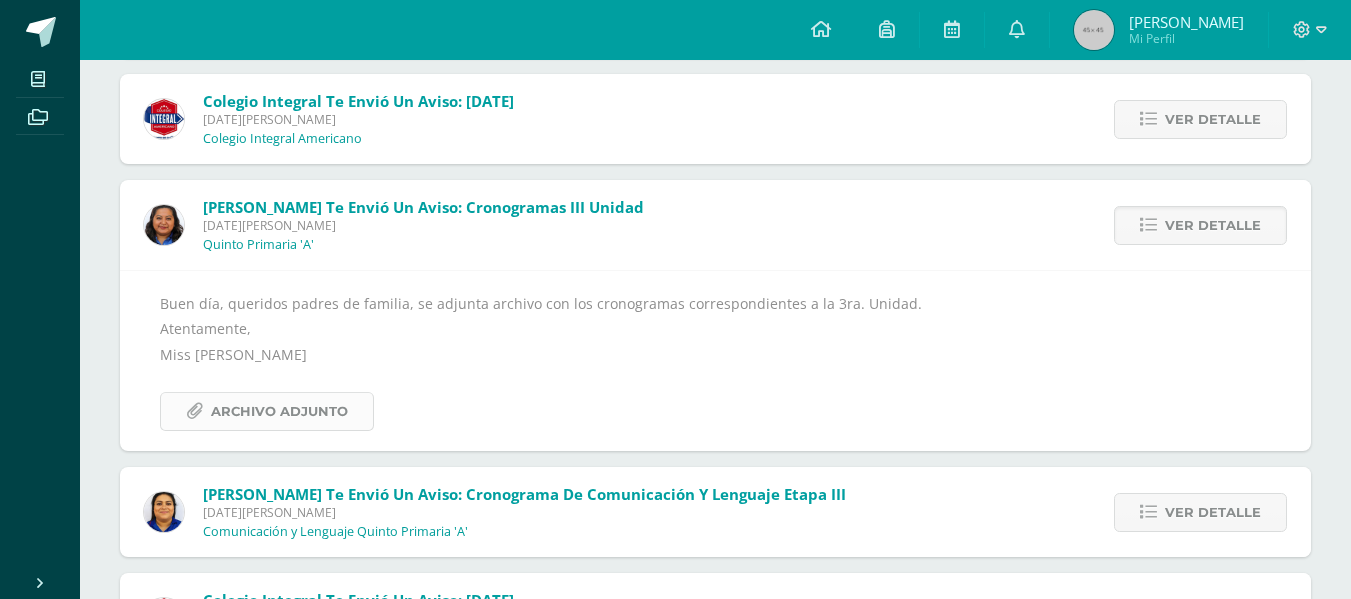 click on "Archivo Adjunto" at bounding box center [279, 411] 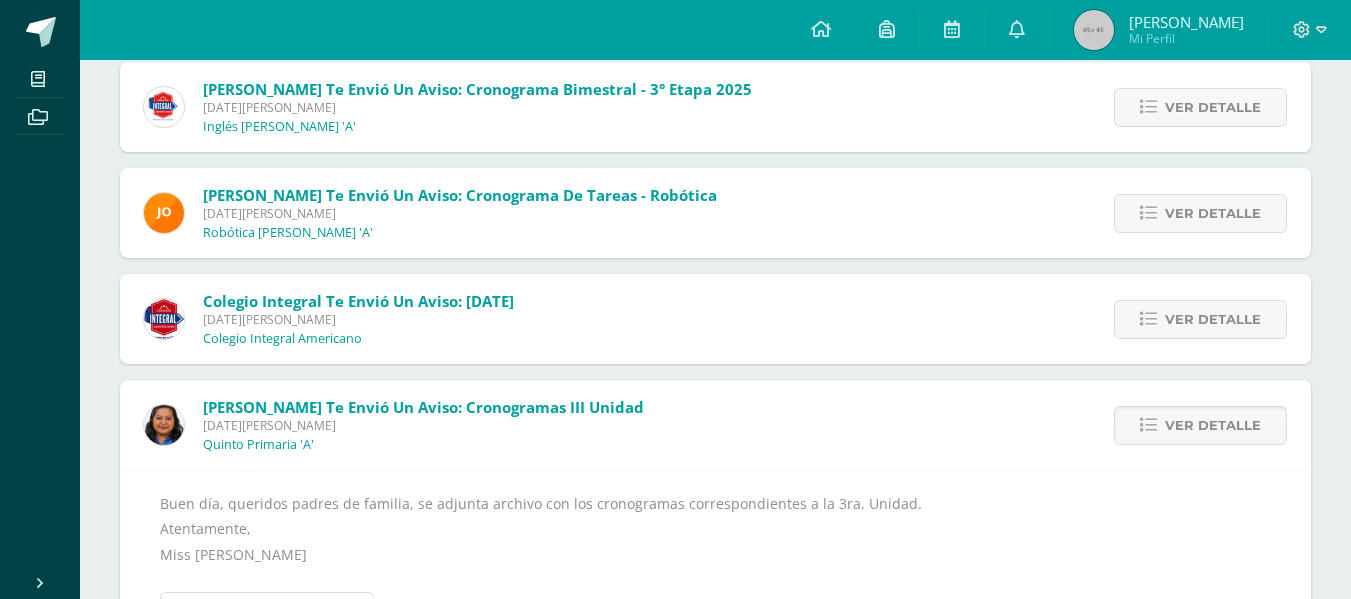 scroll, scrollTop: 7248, scrollLeft: 0, axis: vertical 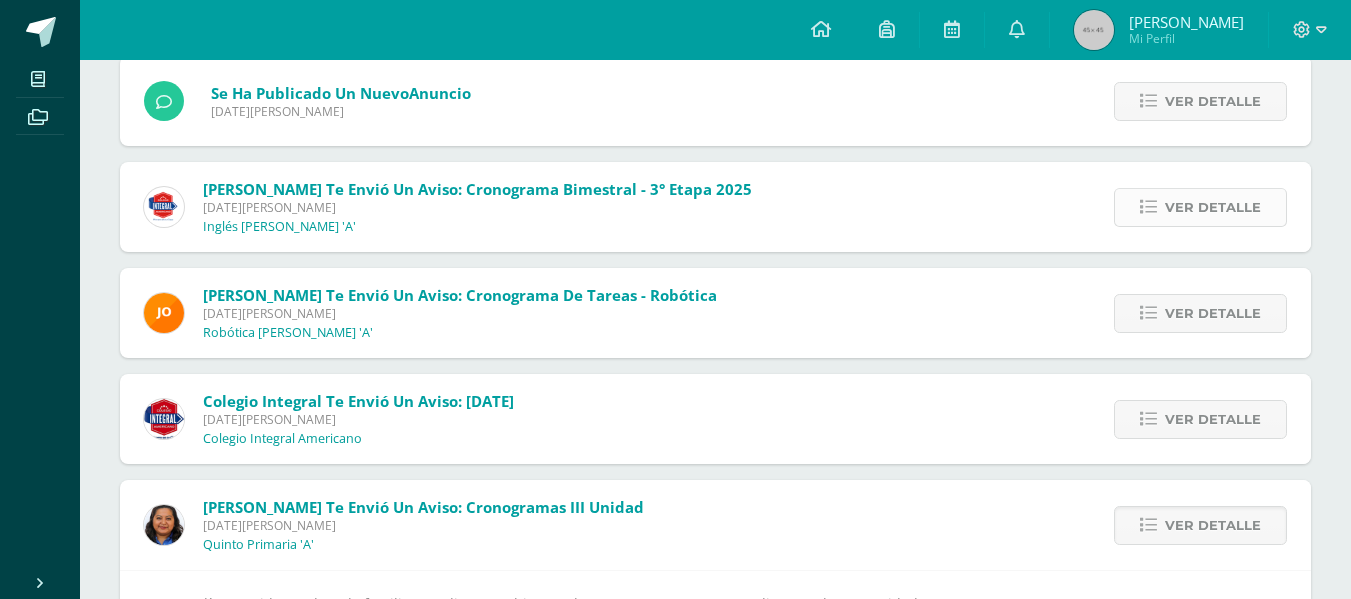 click on "Ver detalle" at bounding box center (1200, 207) 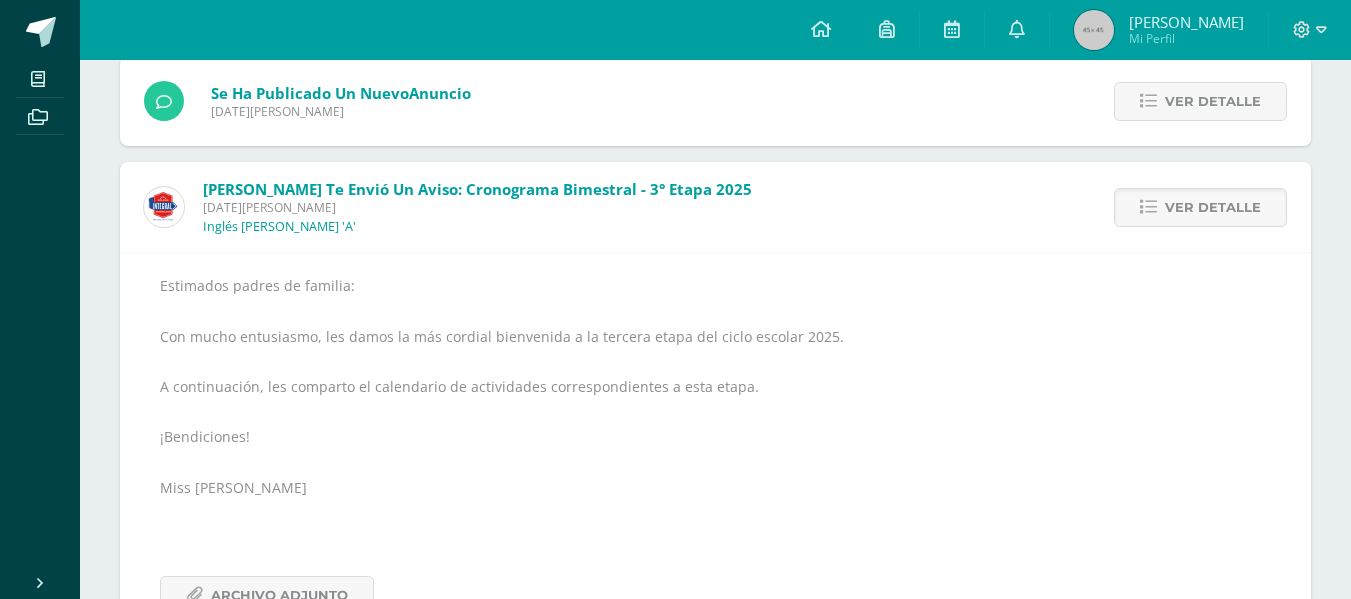 scroll, scrollTop: 7348, scrollLeft: 0, axis: vertical 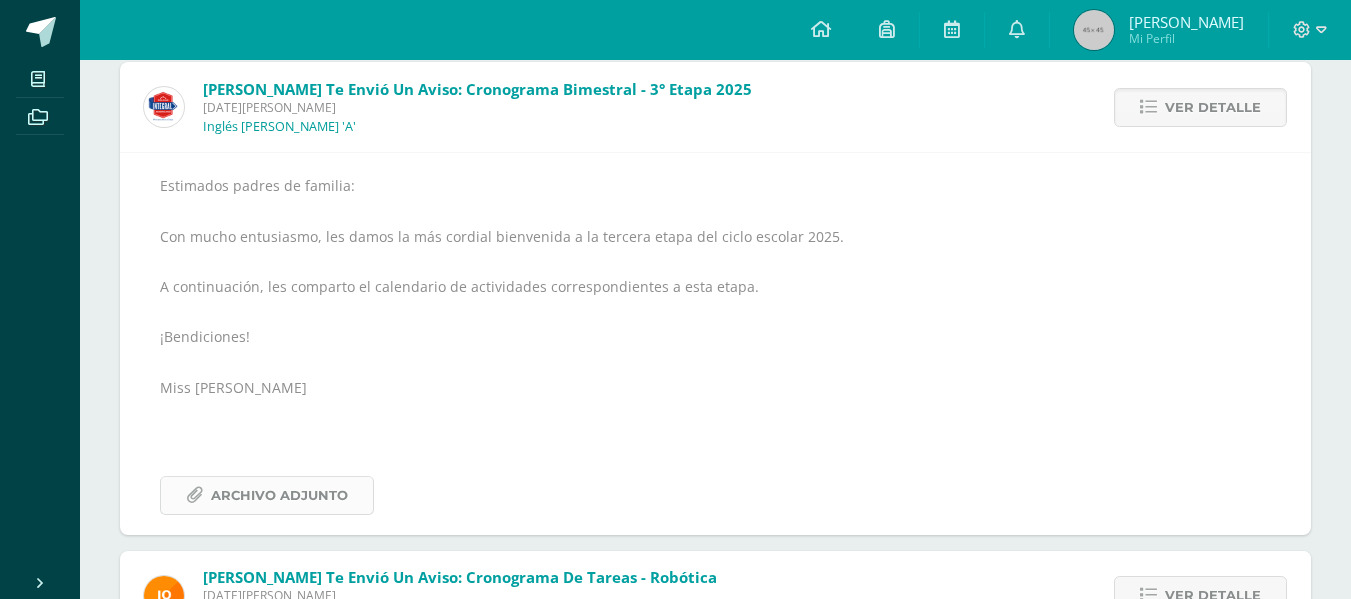 click on "Archivo Adjunto" at bounding box center [279, 495] 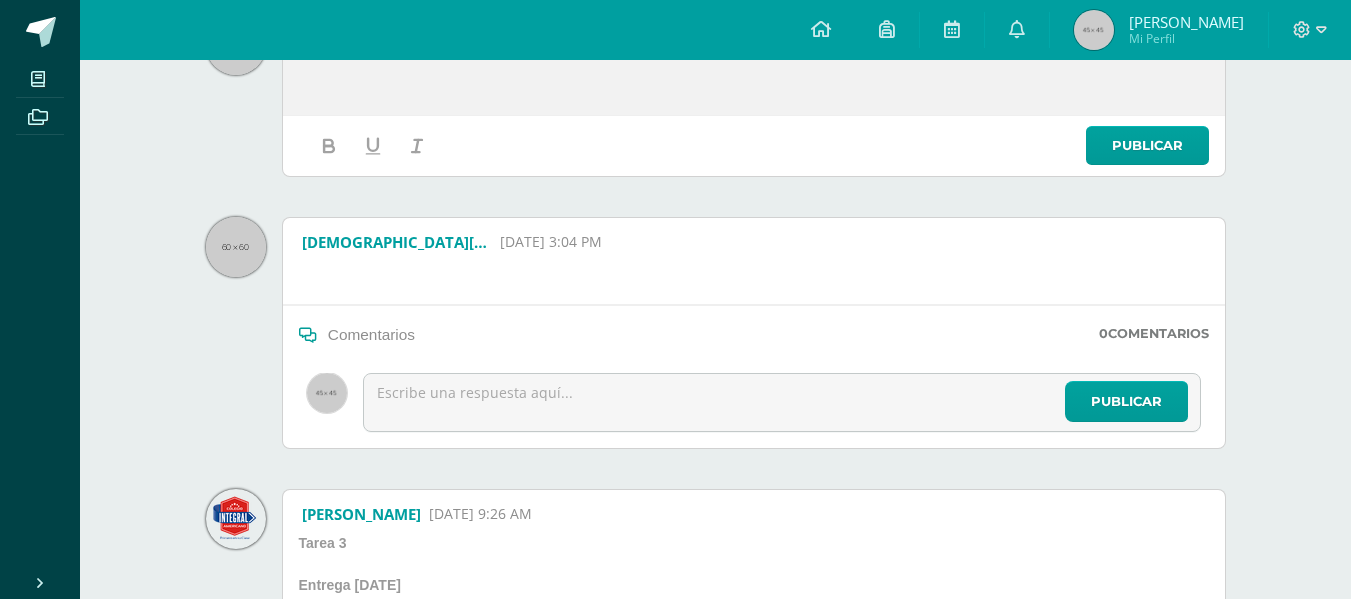 scroll, scrollTop: 400, scrollLeft: 0, axis: vertical 